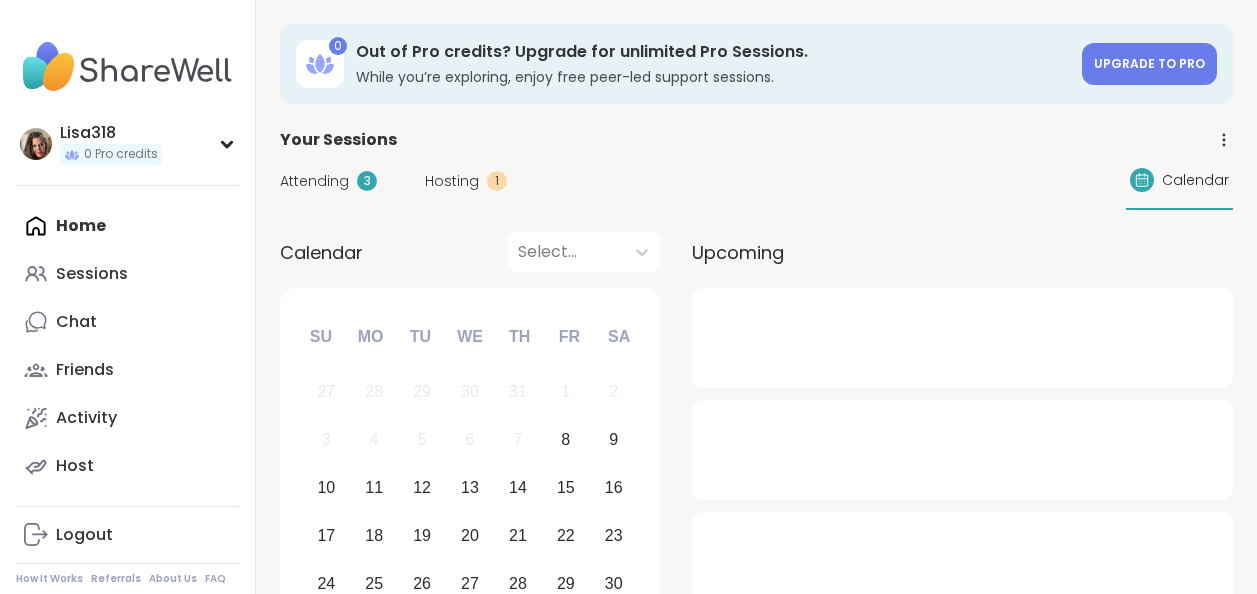 scroll, scrollTop: 0, scrollLeft: 0, axis: both 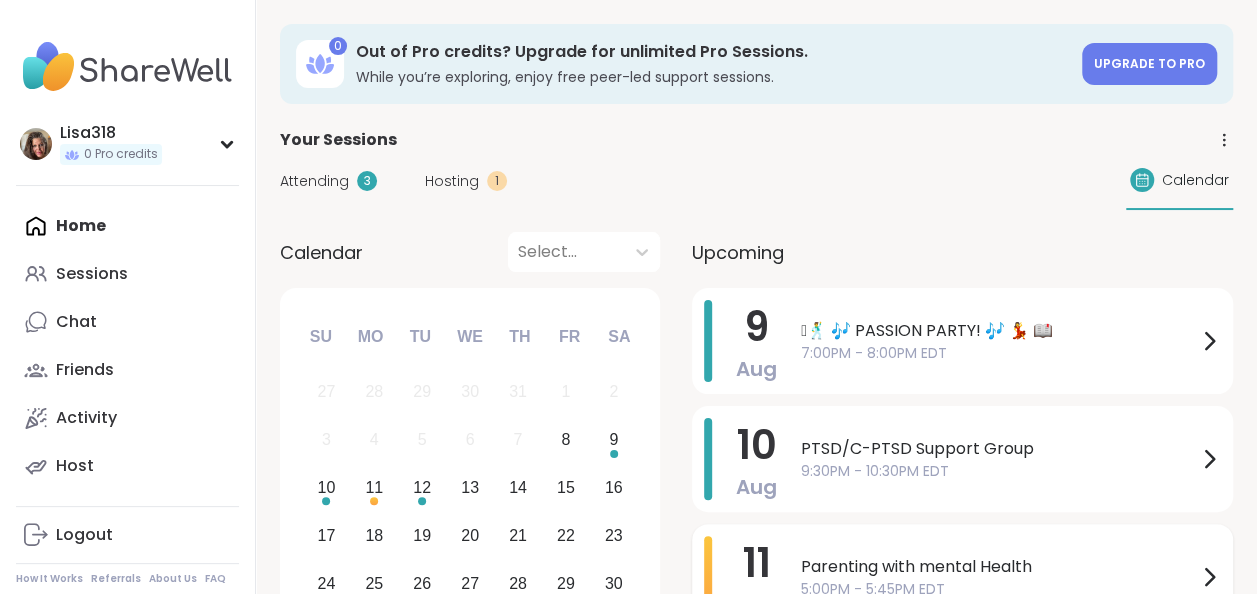 click on "Parenting with mental Health" at bounding box center (999, 567) 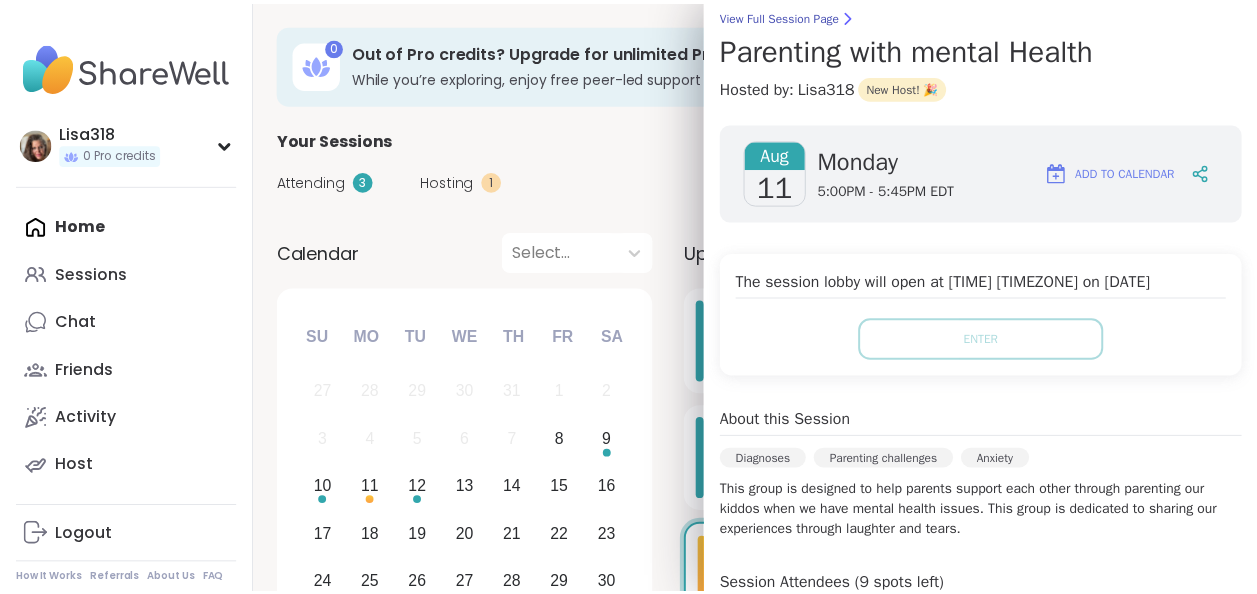 scroll, scrollTop: 171, scrollLeft: 0, axis: vertical 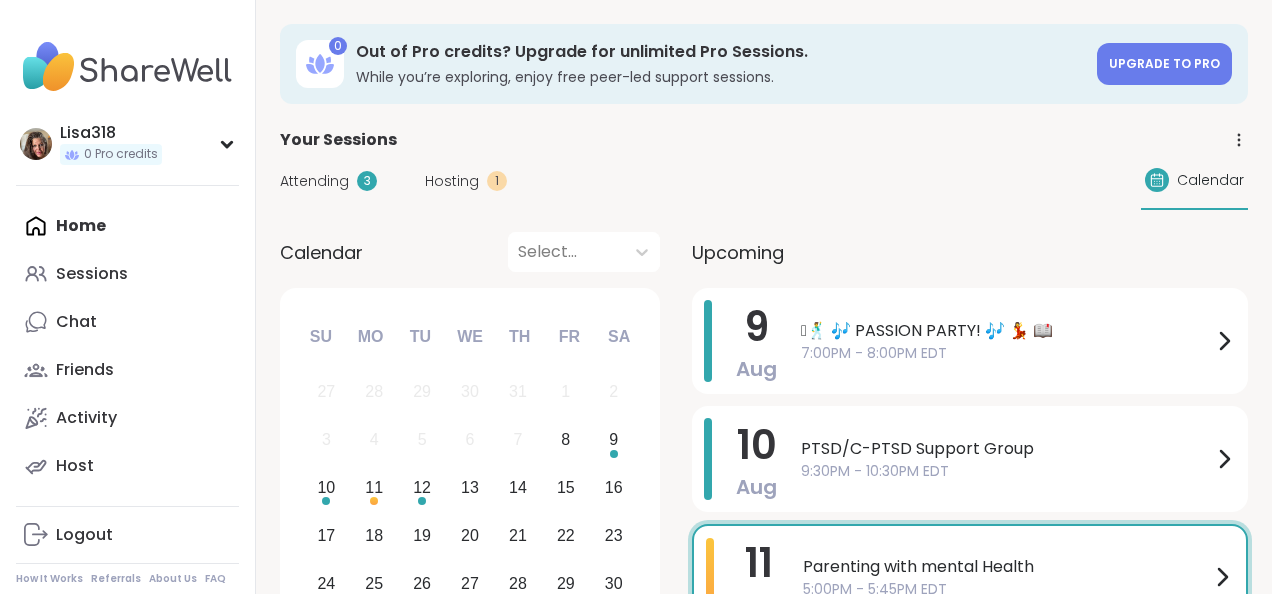 click on "Attending 3 Hosting 1 Calendar" at bounding box center [764, 181] 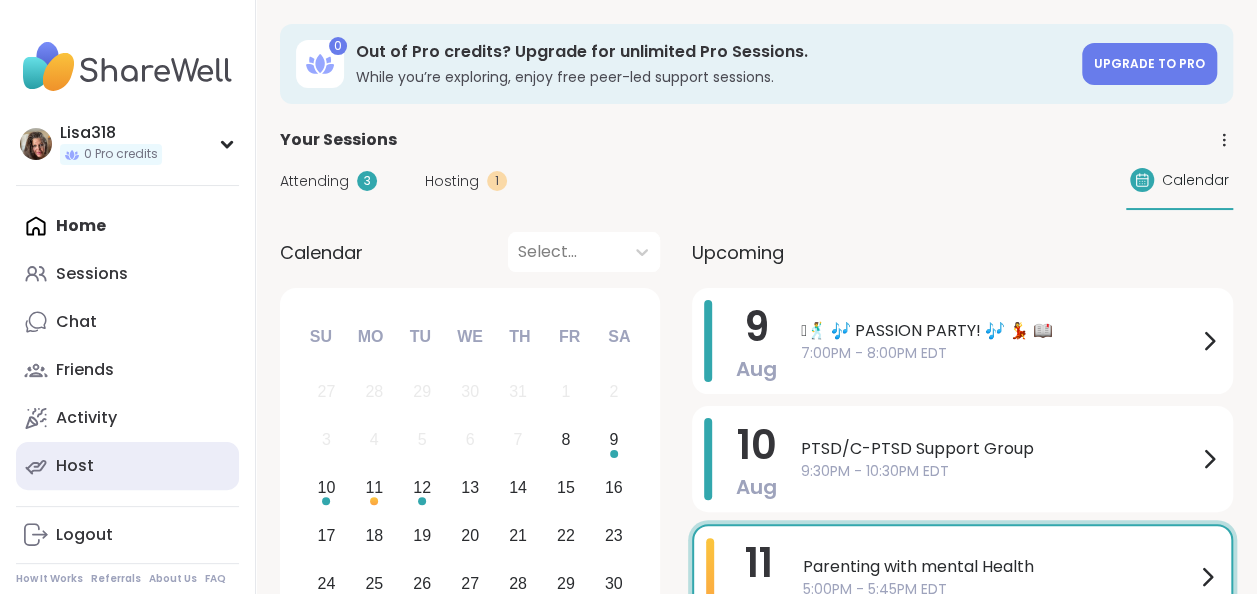 click on "Host" at bounding box center [127, 466] 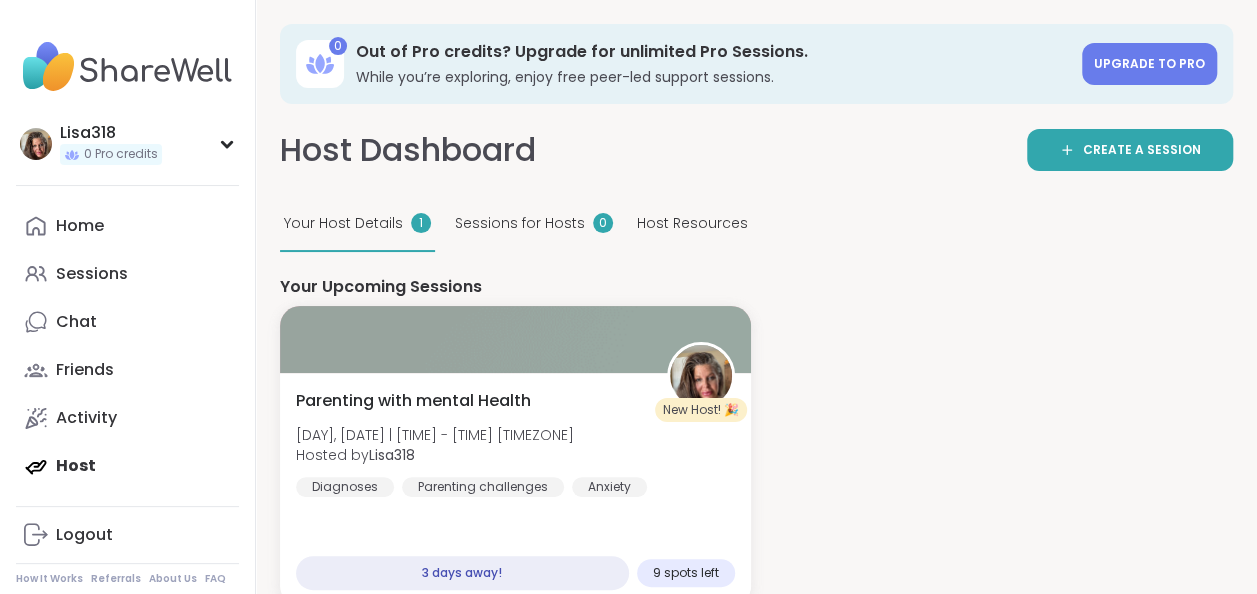 scroll, scrollTop: 0, scrollLeft: 0, axis: both 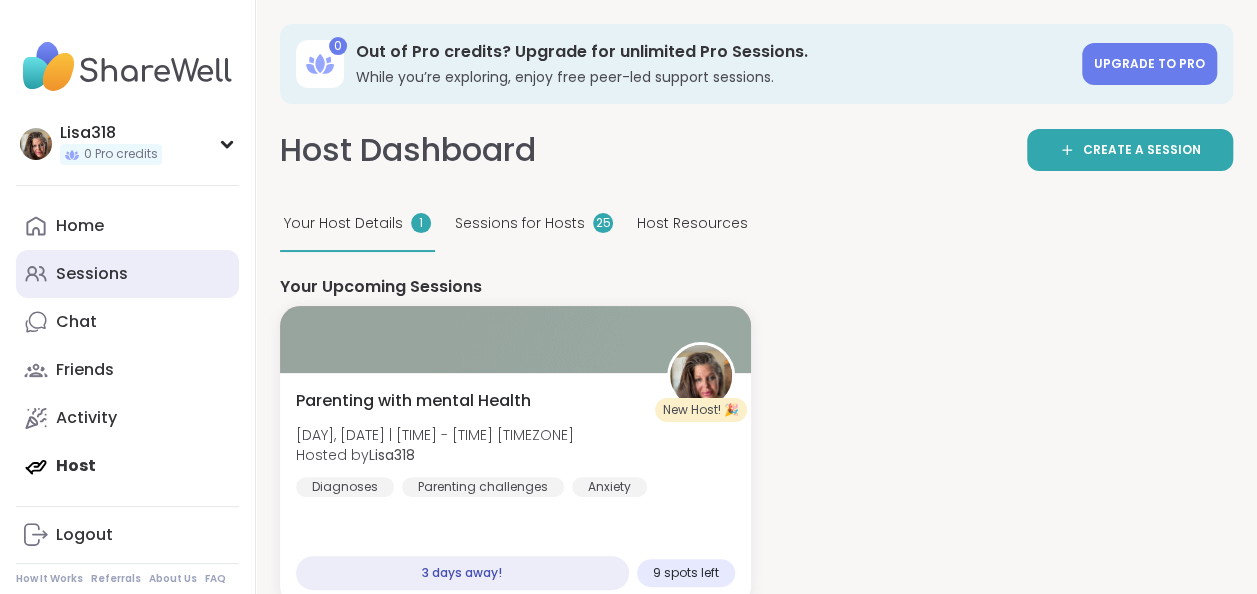 click on "Sessions" at bounding box center [92, 274] 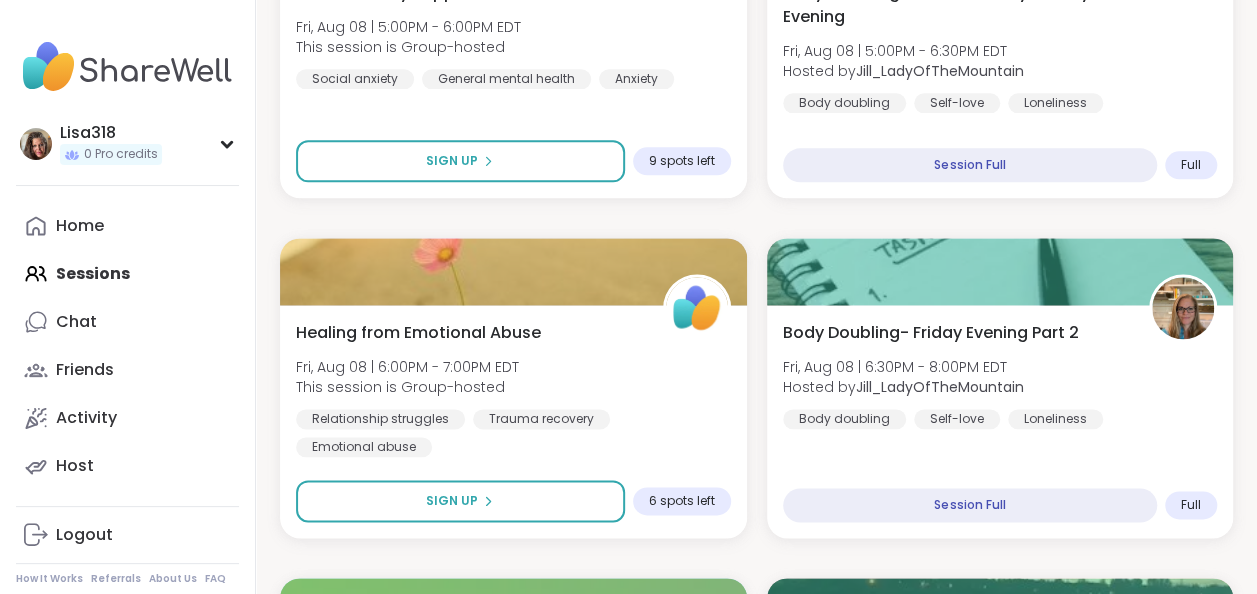 scroll, scrollTop: 1195, scrollLeft: 0, axis: vertical 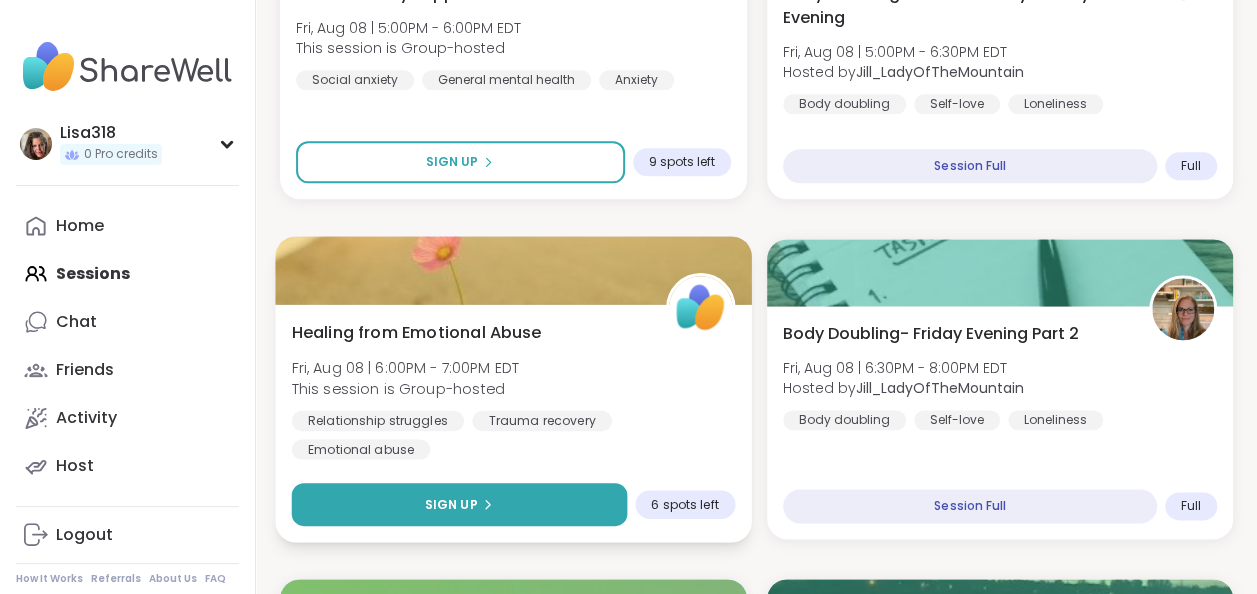 click on "Sign Up" at bounding box center [459, 504] 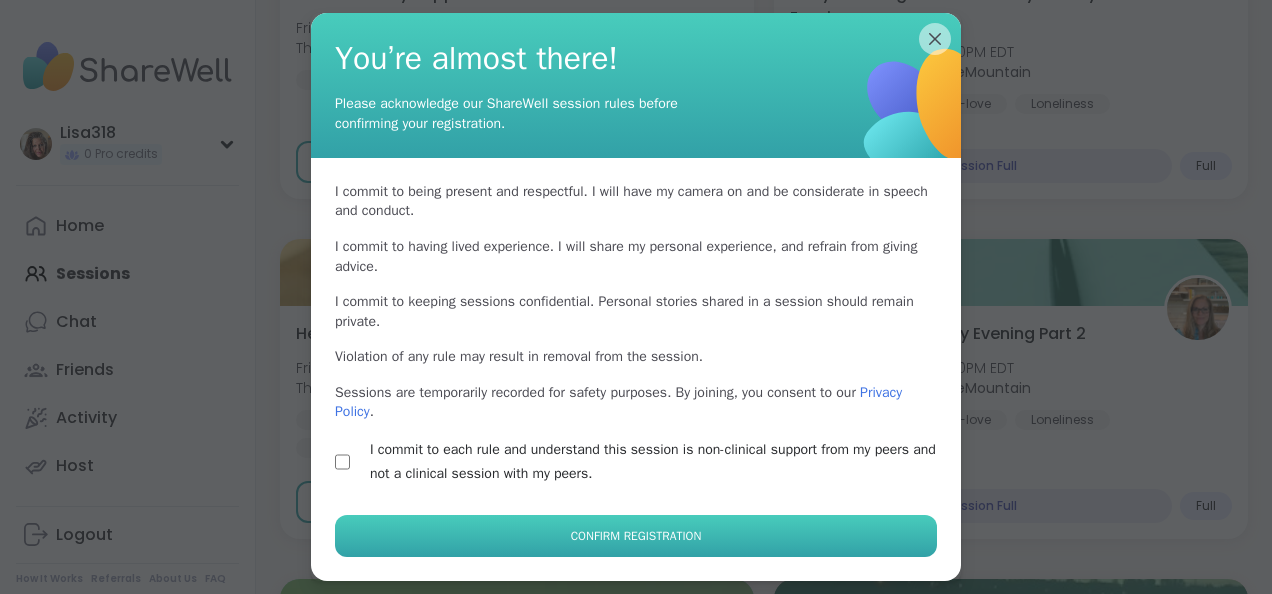 click on "Confirm Registration" at bounding box center (636, 536) 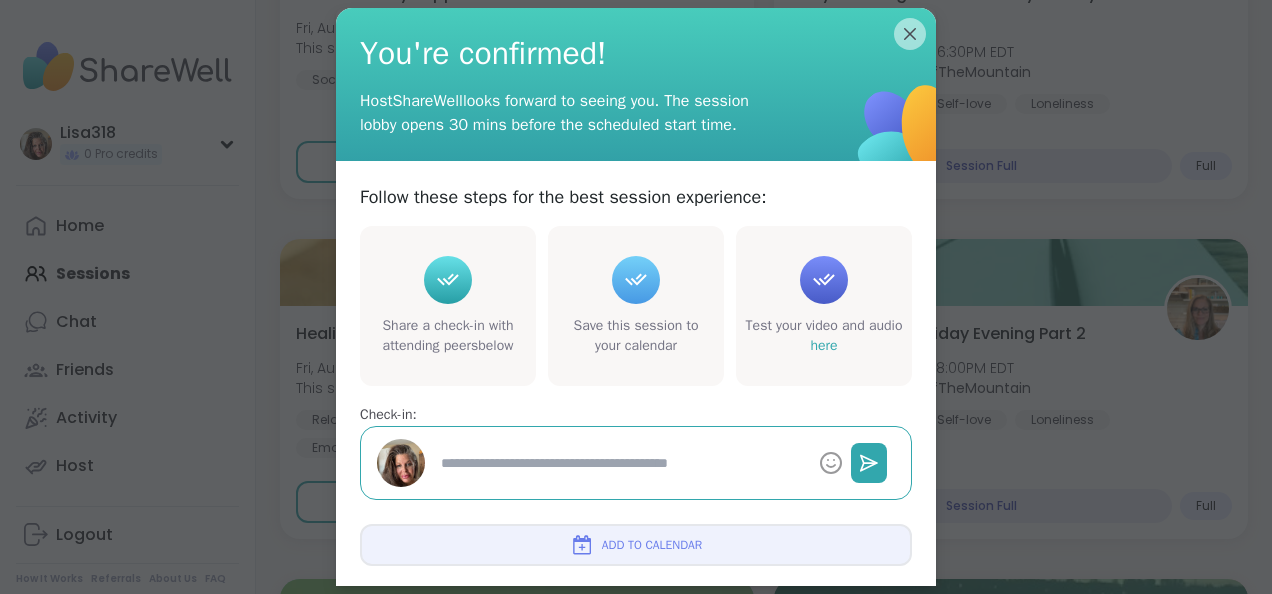 type on "*" 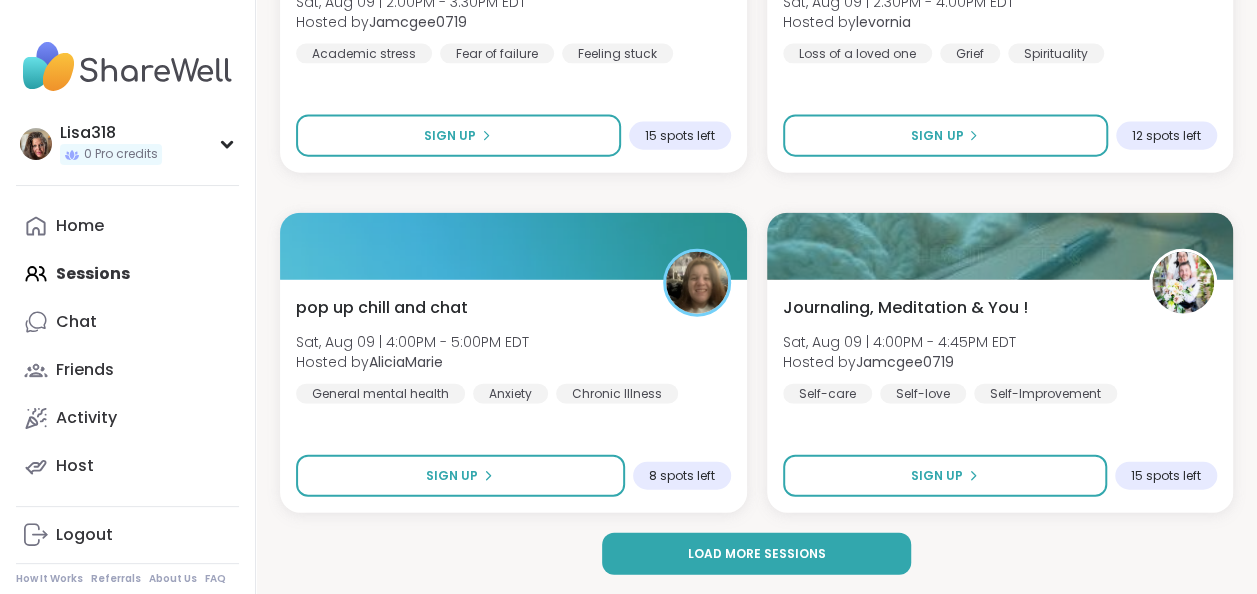 scroll, scrollTop: 5982, scrollLeft: 0, axis: vertical 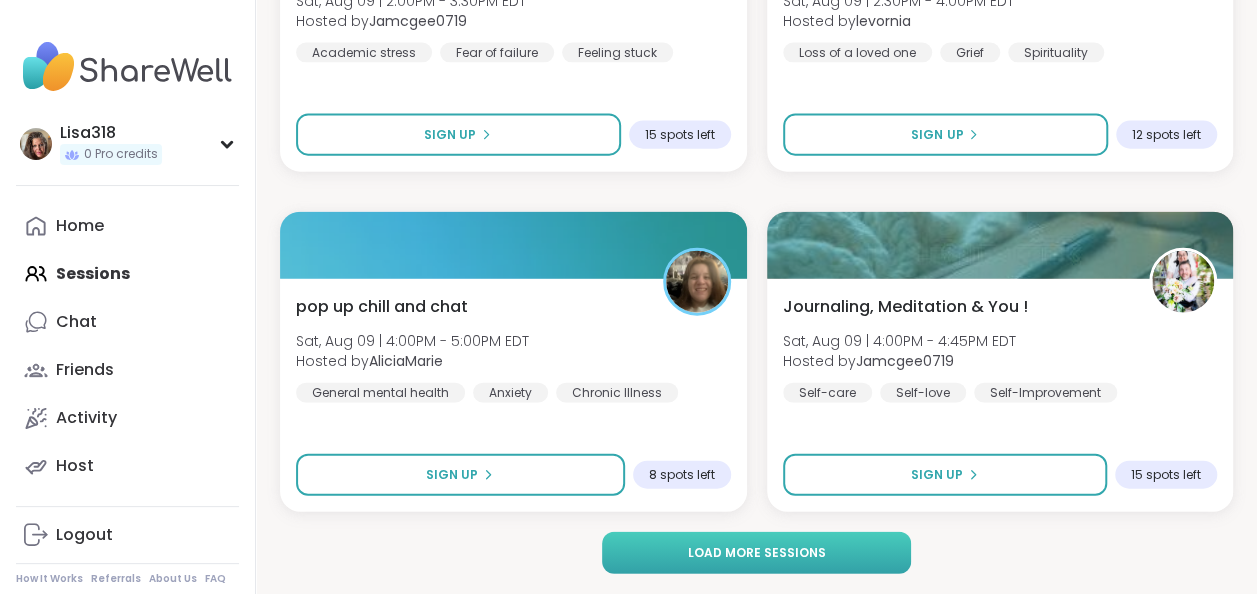 click on "Load more sessions" at bounding box center (756, 553) 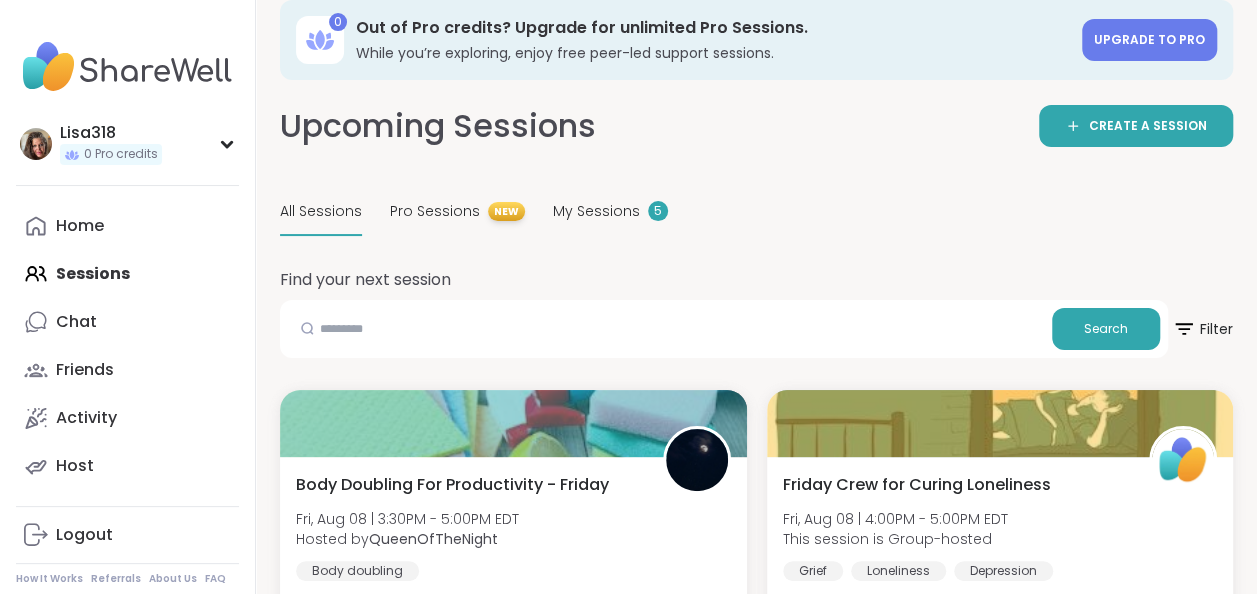 scroll, scrollTop: 0, scrollLeft: 0, axis: both 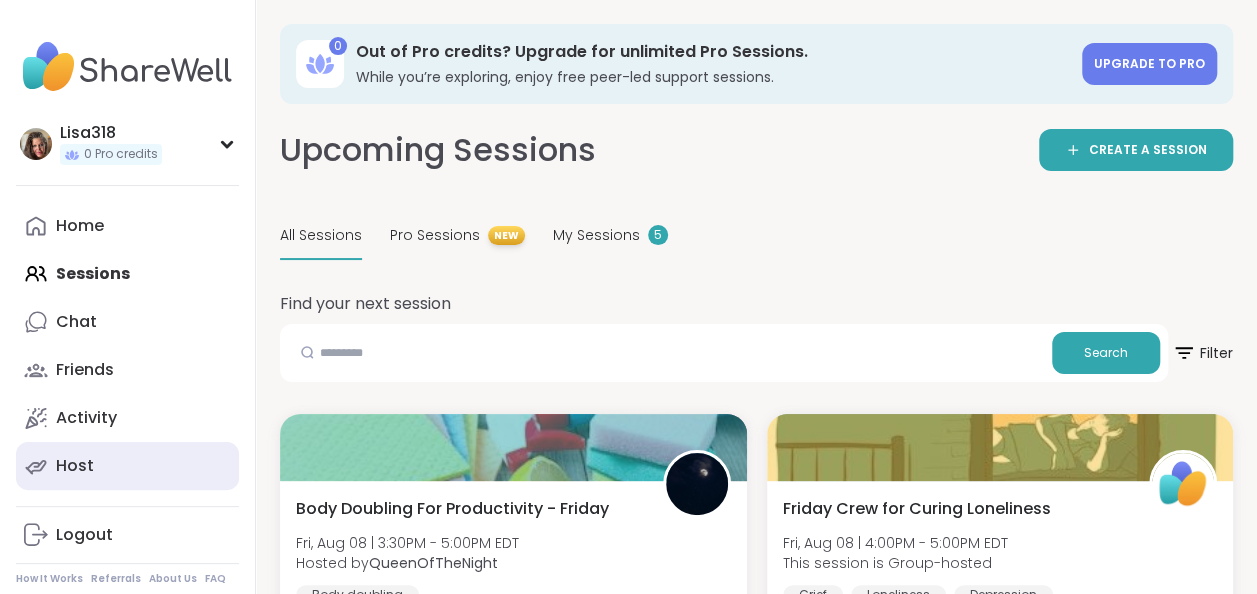 click on "Host" at bounding box center [75, 466] 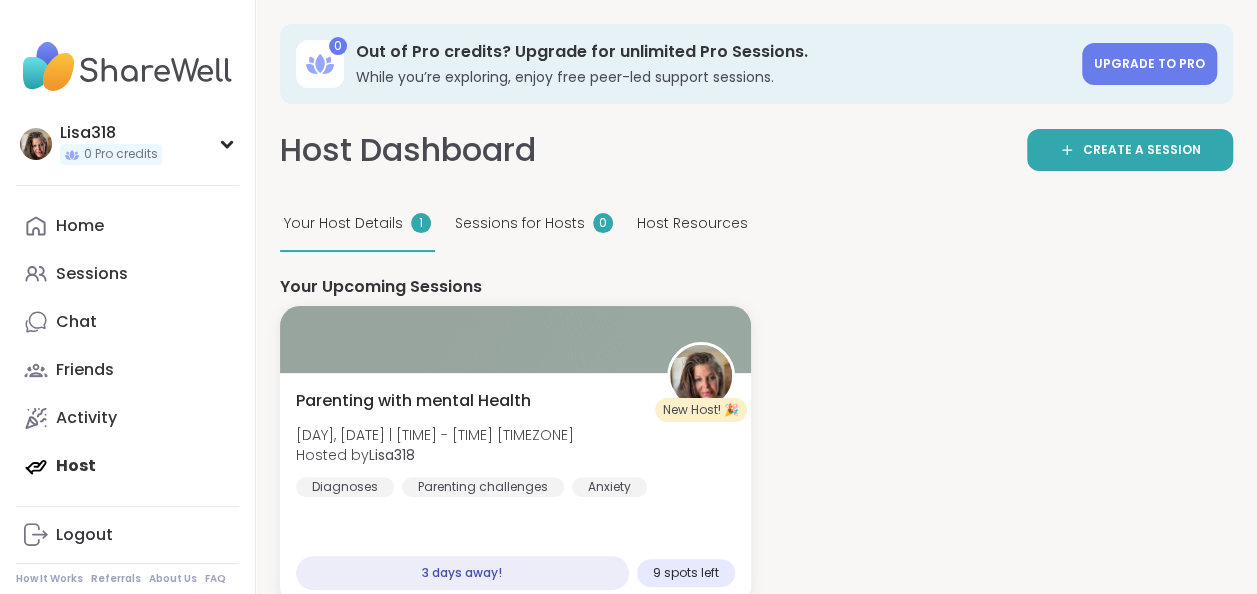 scroll, scrollTop: 0, scrollLeft: 0, axis: both 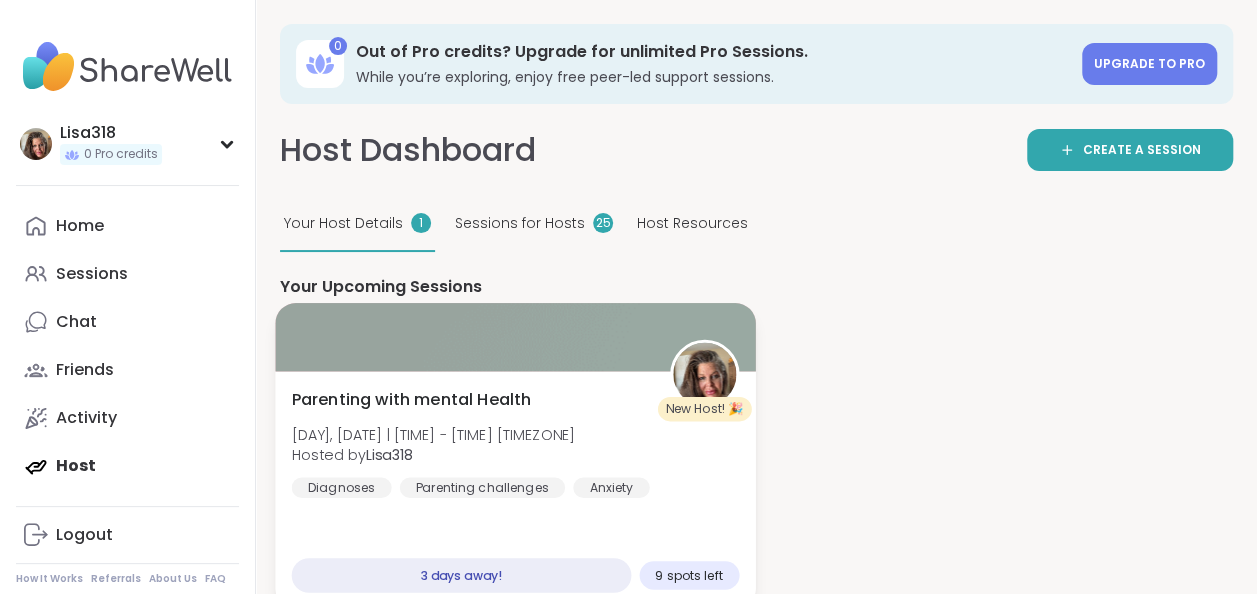 click at bounding box center (515, 337) 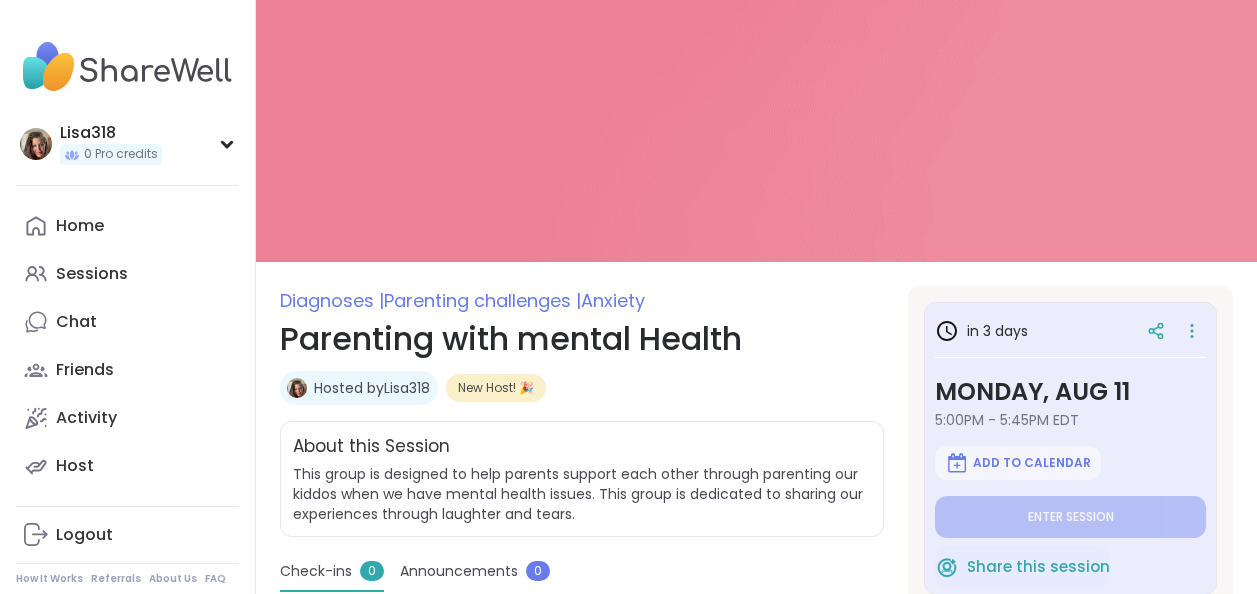 scroll, scrollTop: 0, scrollLeft: 0, axis: both 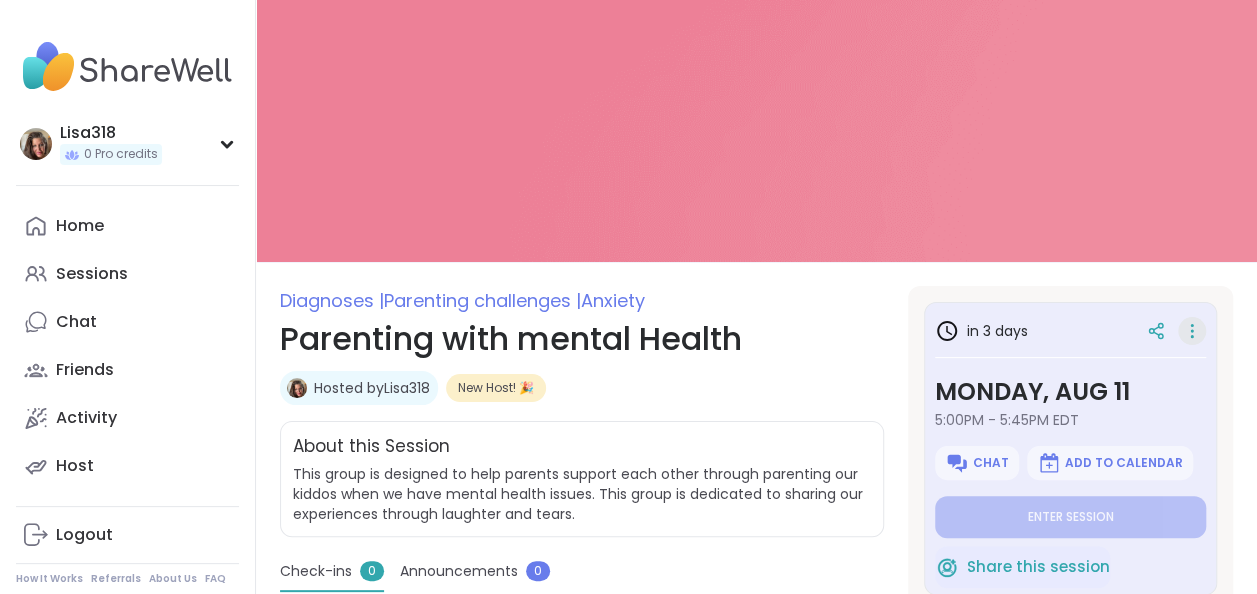 click 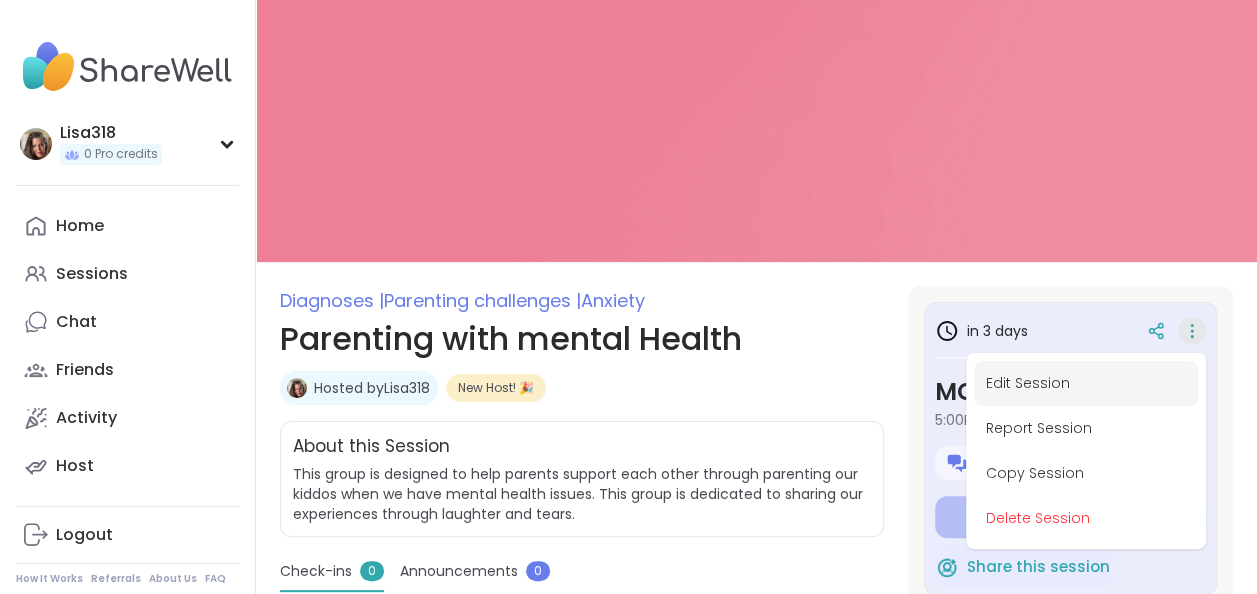 click on "Edit Session" at bounding box center (1086, 383) 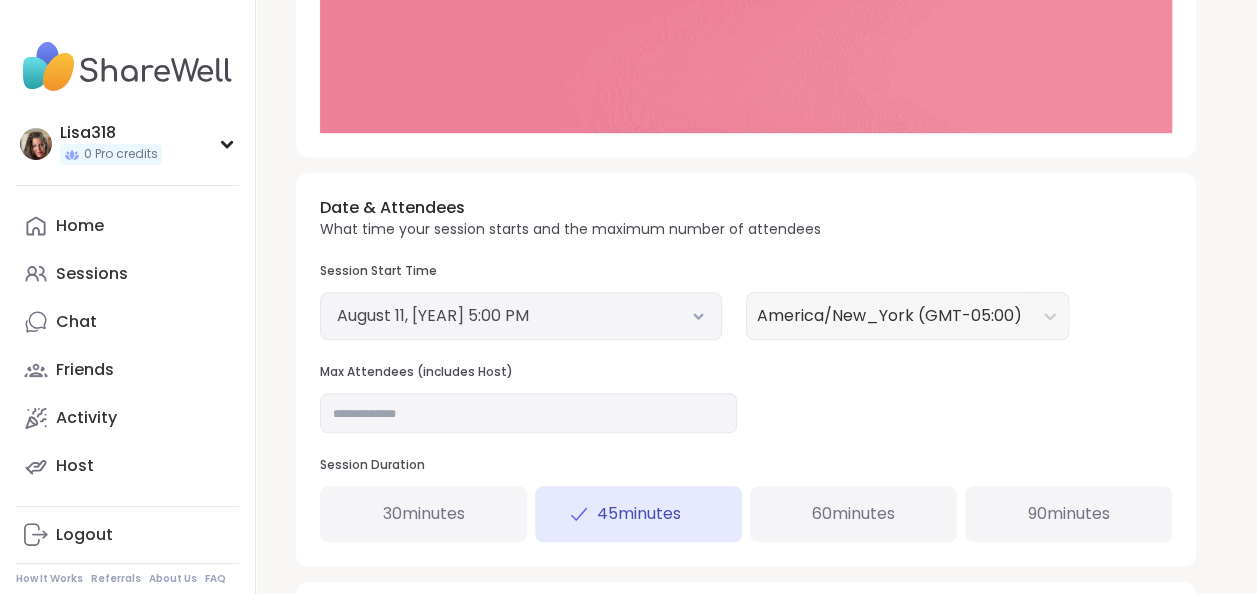 scroll, scrollTop: 622, scrollLeft: 0, axis: vertical 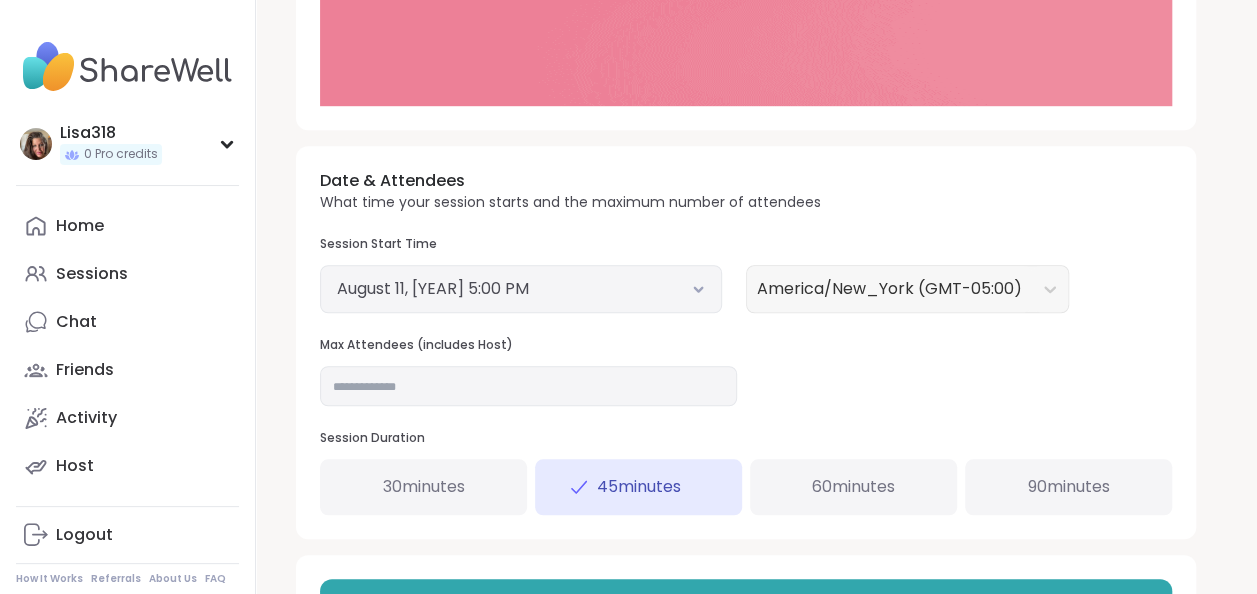click on "August 11, 2025 5:00 PM" at bounding box center [521, 289] 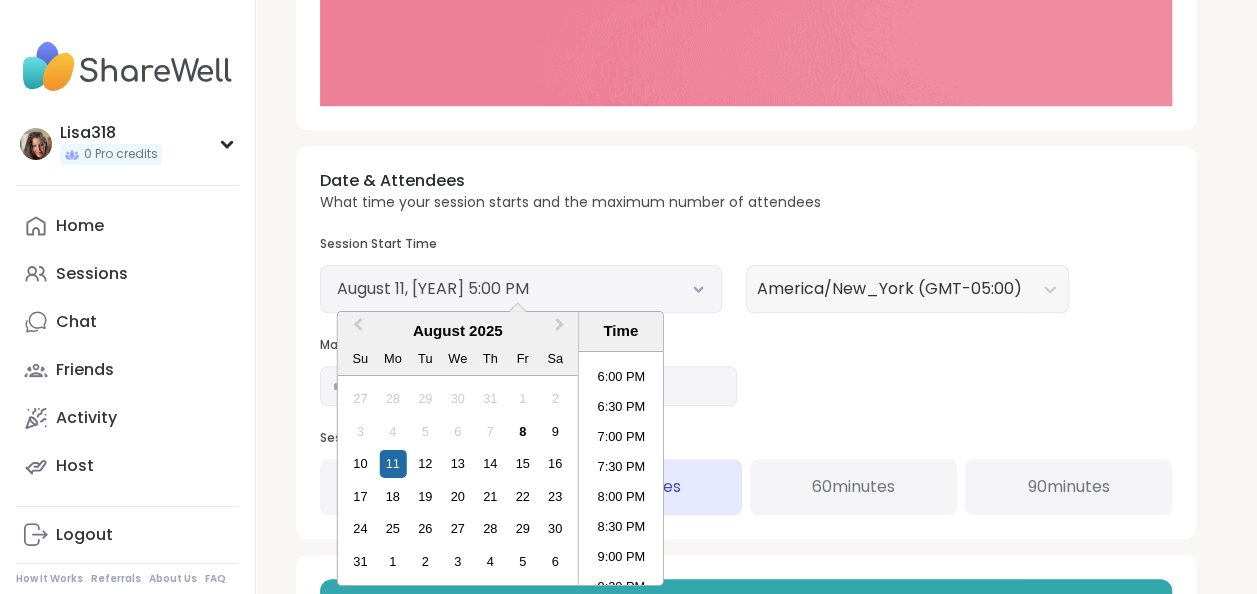 scroll, scrollTop: 1083, scrollLeft: 0, axis: vertical 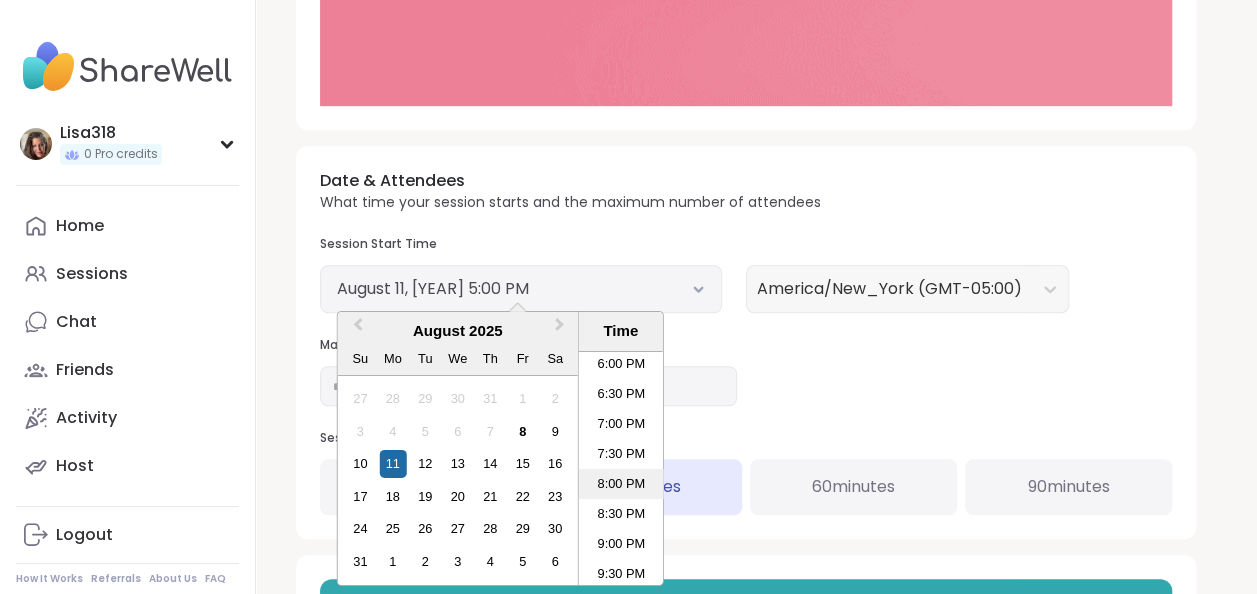 click on "8:00 PM" at bounding box center (621, 484) 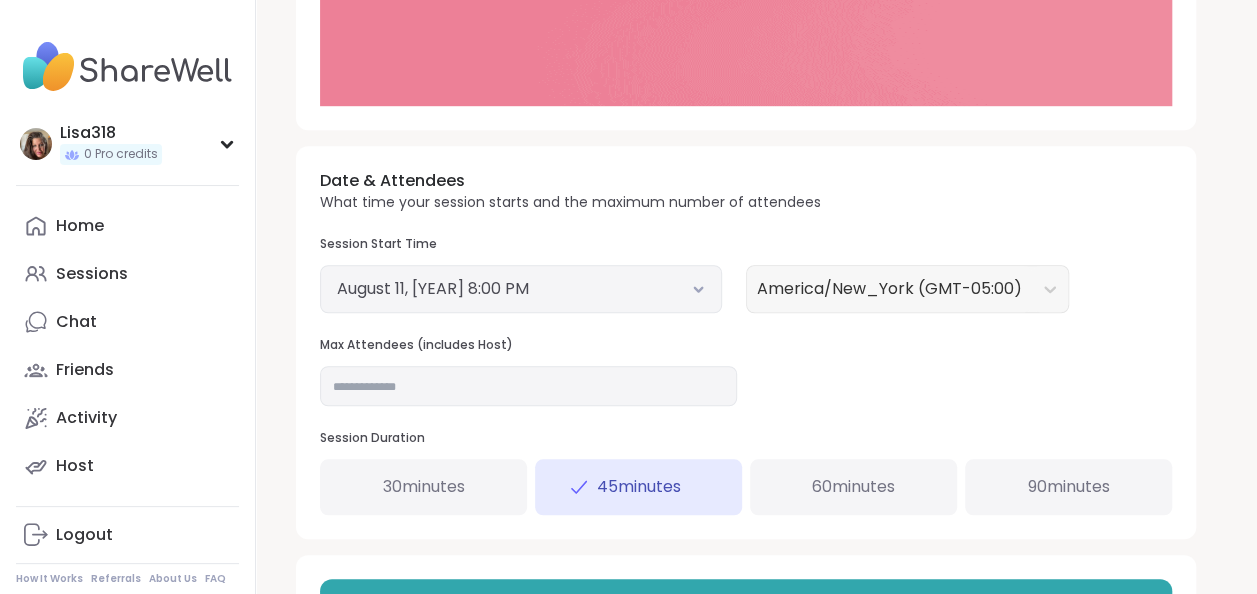 scroll, scrollTop: 708, scrollLeft: 0, axis: vertical 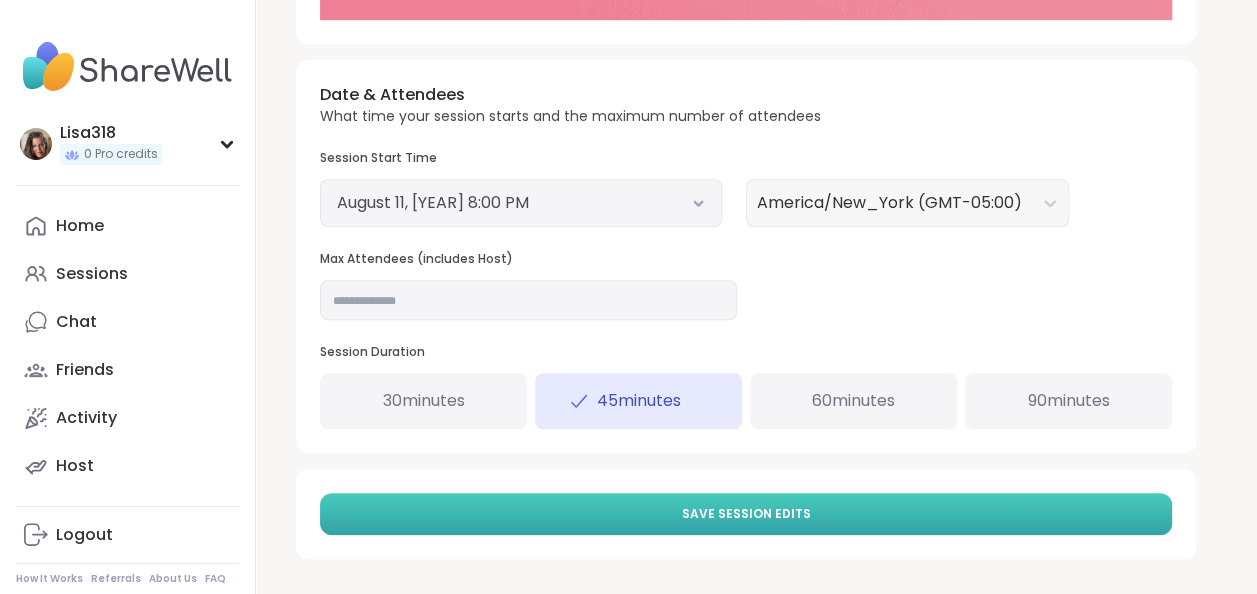 click on "Save Session Edits" at bounding box center (746, 514) 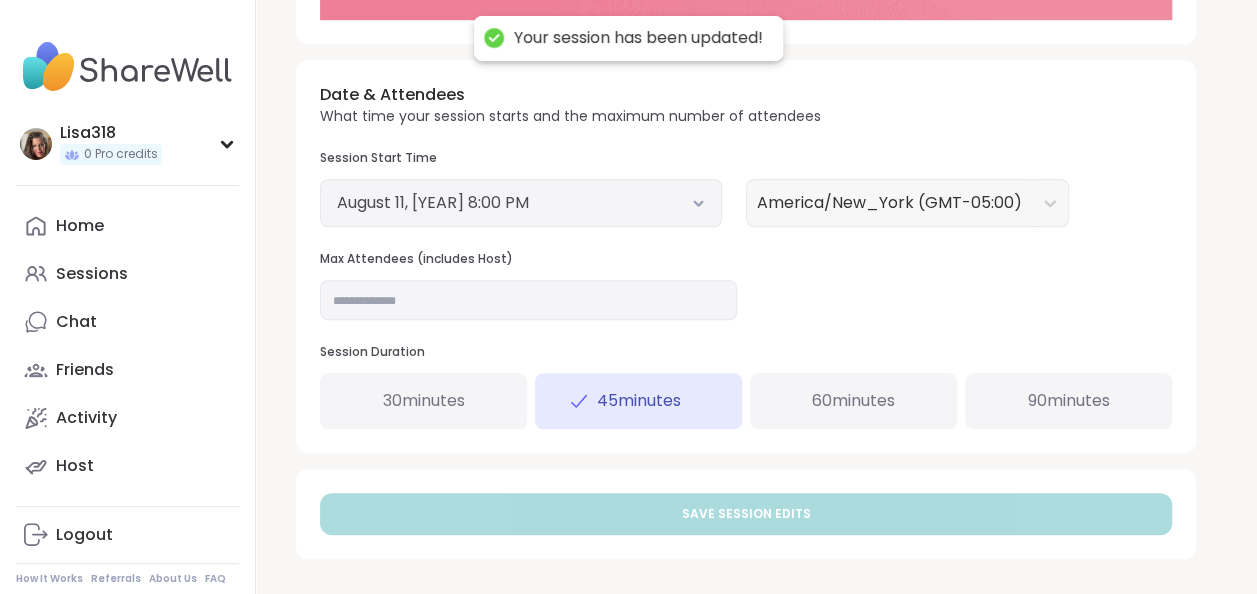 scroll, scrollTop: 0, scrollLeft: 0, axis: both 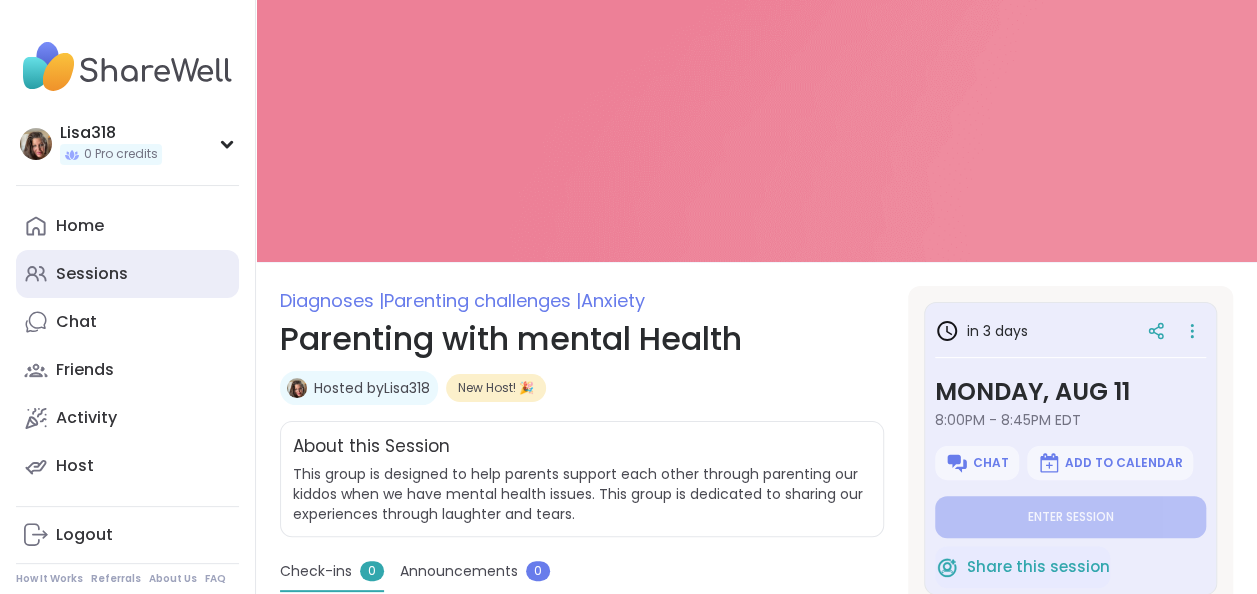 click on "Sessions" at bounding box center [92, 274] 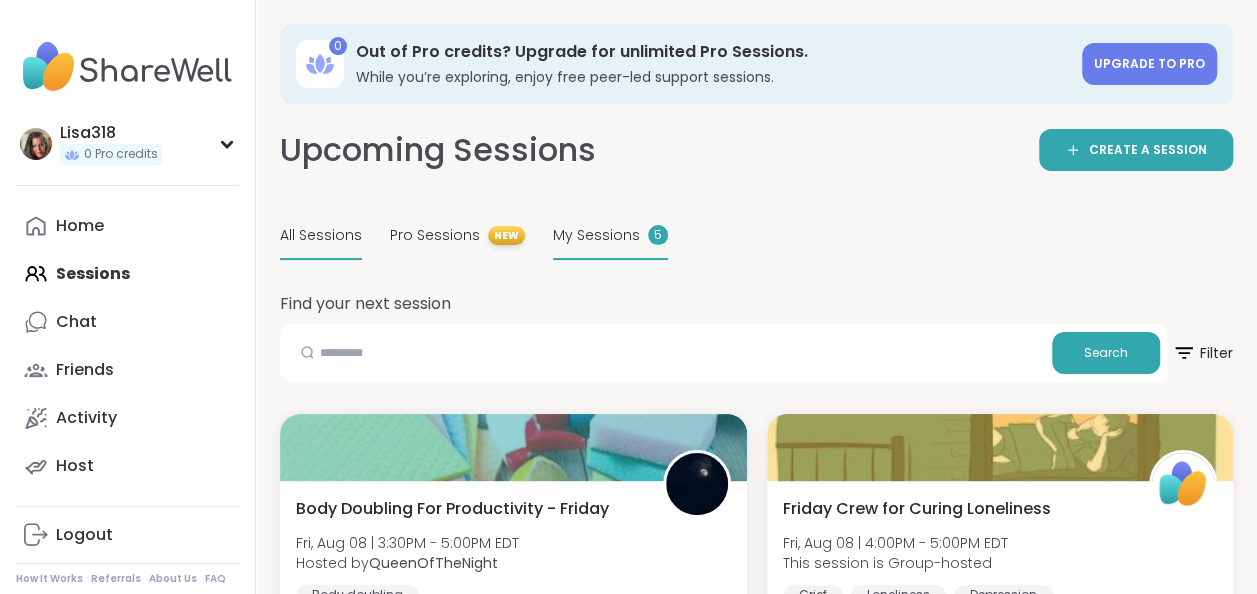 click on "My Sessions" at bounding box center (596, 235) 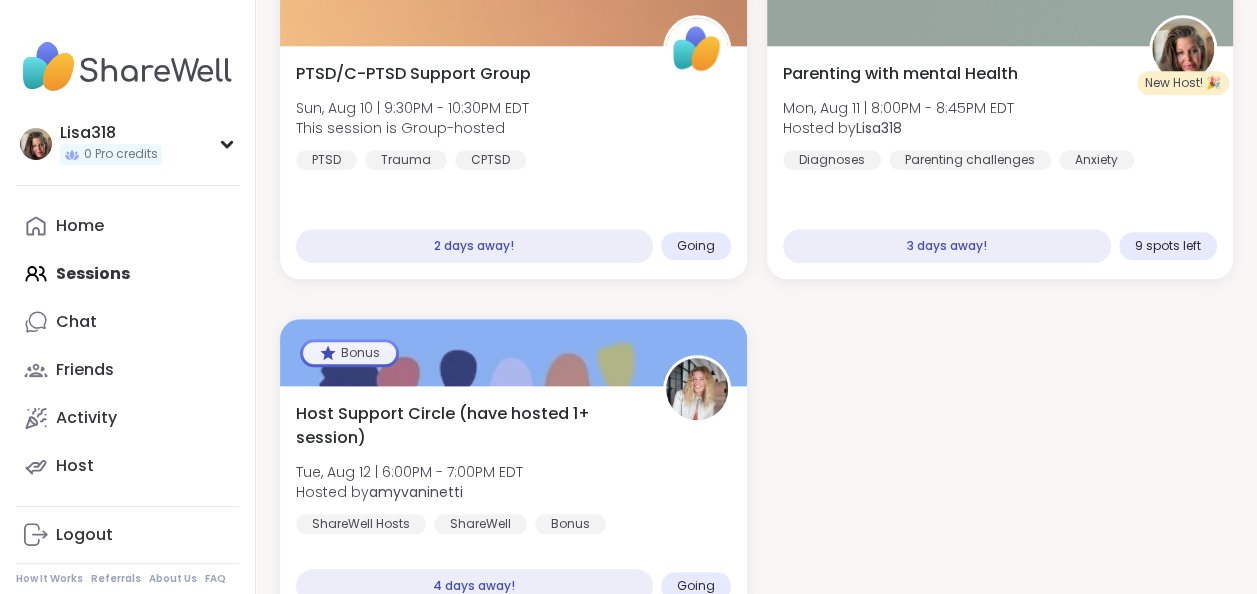 scroll, scrollTop: 703, scrollLeft: 0, axis: vertical 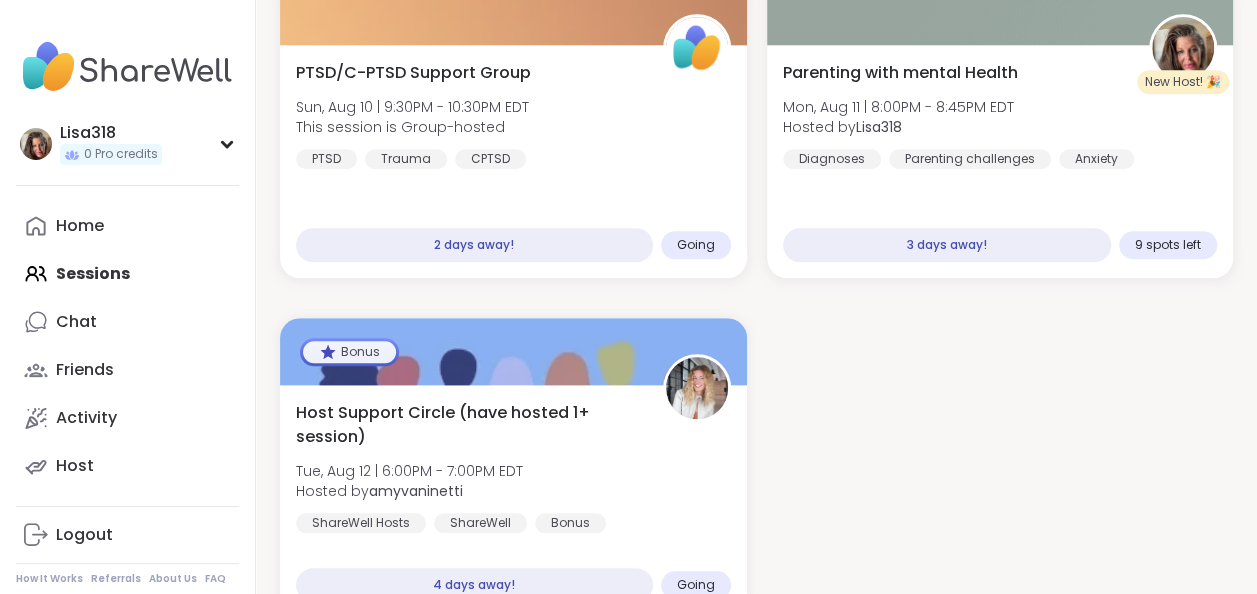 click on "Healing from Emotional Abuse Fri, Aug 08 | 6:00PM - 7:00PM EDT This session is Group-hosted Relationship struggles Trauma recovery Emotional abuse 1 hour away! Going 🪩🕺 🎶 PASSION PARTY! 🎶 💃 📖 Sat, Aug 09 | 7:00PM - 8:00PM EDT This session is Group-hosted Good company Self reflection Healthy love 1 day away! Going PTSD/C-PTSD Support Group Sun, Aug 10 | 9:30PM - 10:30PM EDT This session is Group-hosted PTSD Trauma CPTSD 2 days away! Going New Host! 🎉 Parenting with mental Health  Mon, Aug 11 | 8:00PM - 8:45PM EDT Hosted by  Lisa318 Diagnoses Parenting challenges Anxiety 3 days away! 9 spots left Bonus Host Support Circle (have hosted 1+ session) Tue, Aug 12 | 6:00PM - 7:00PM EDT Hosted by  amyvaninetti ShareWell Hosts ShareWell Bonus 4 days away! Going" at bounding box center [756, 128] 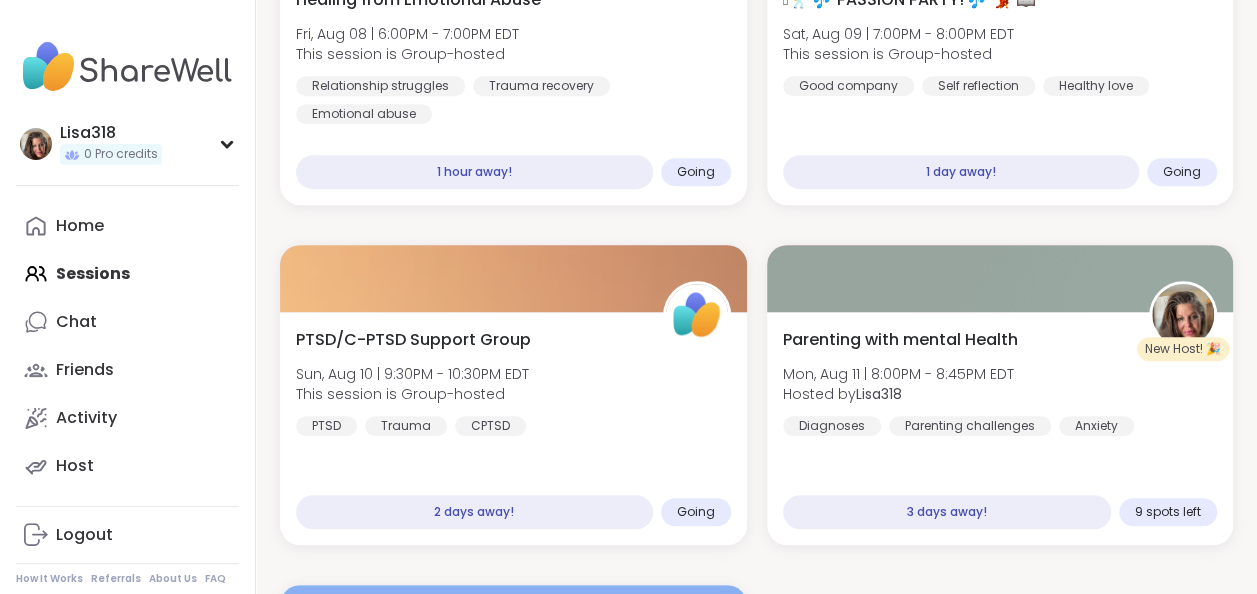 scroll, scrollTop: 436, scrollLeft: 0, axis: vertical 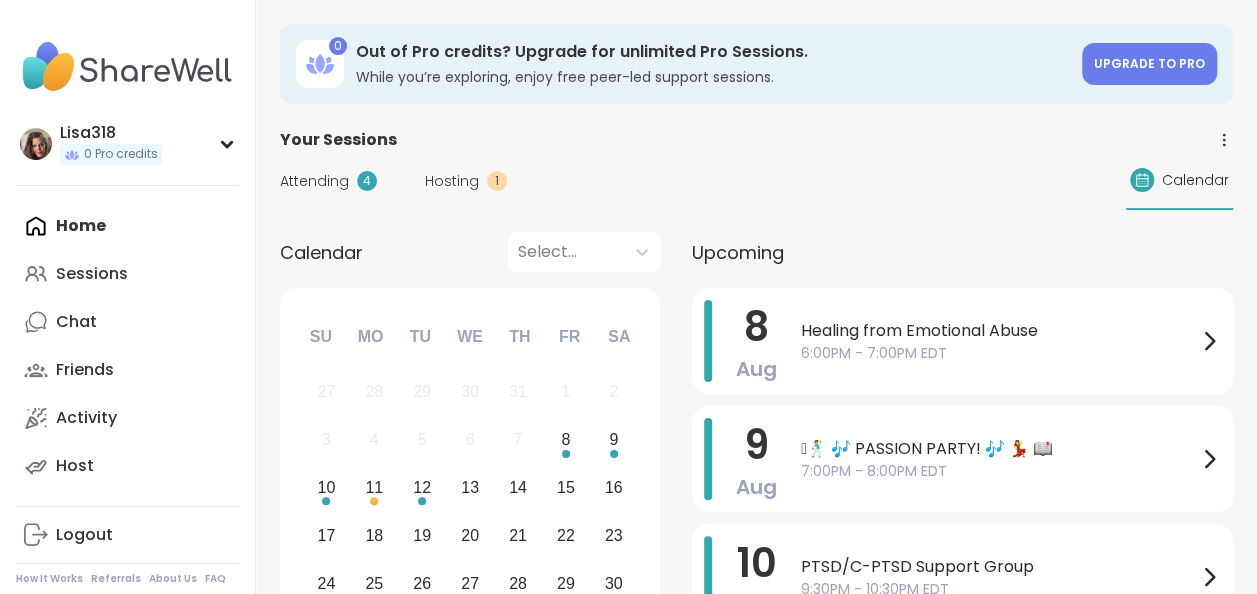 click on "Attending 4 Hosting 1 Calendar" at bounding box center [756, 181] 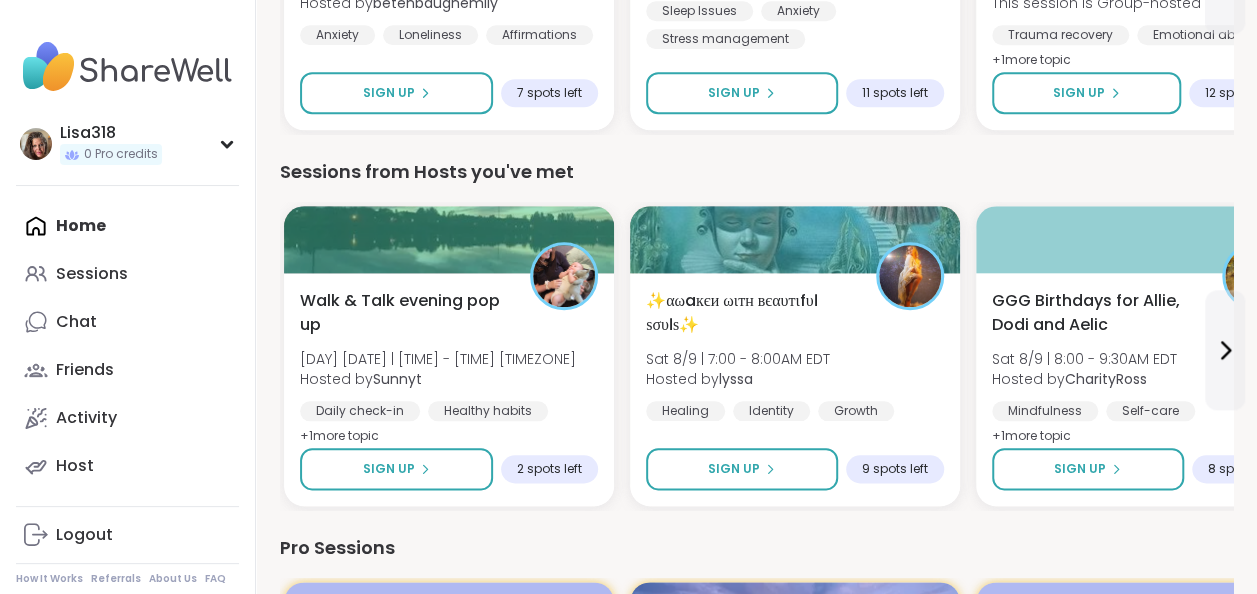 scroll, scrollTop: 936, scrollLeft: 0, axis: vertical 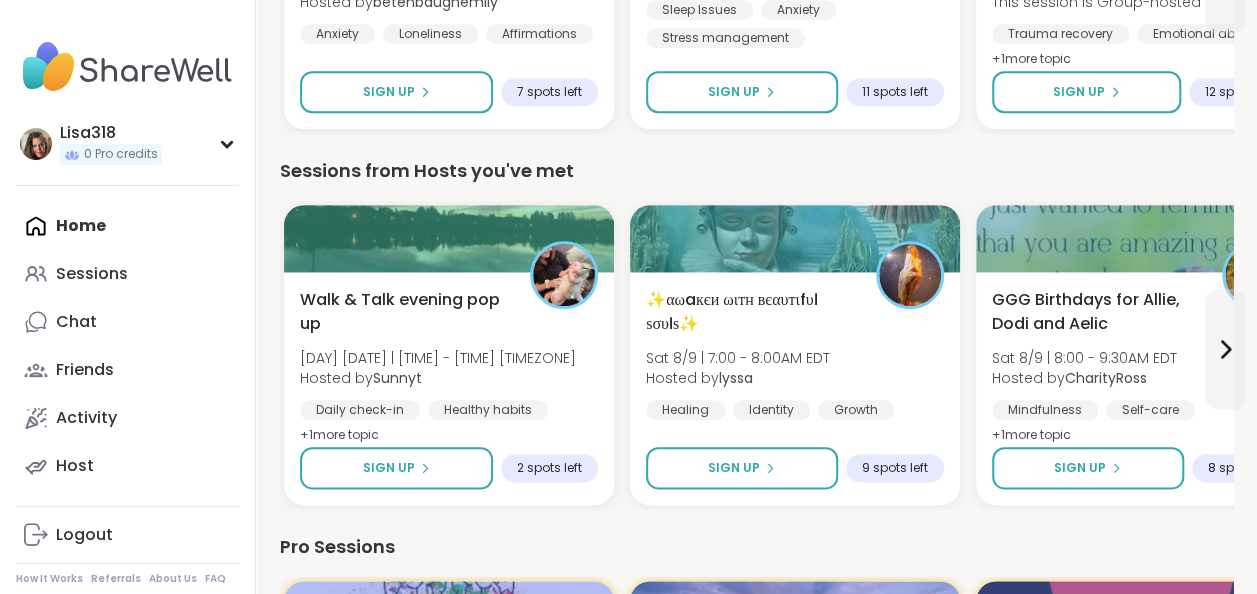 click on "Home Sessions Chat Friends Activity Host" at bounding box center (127, 346) 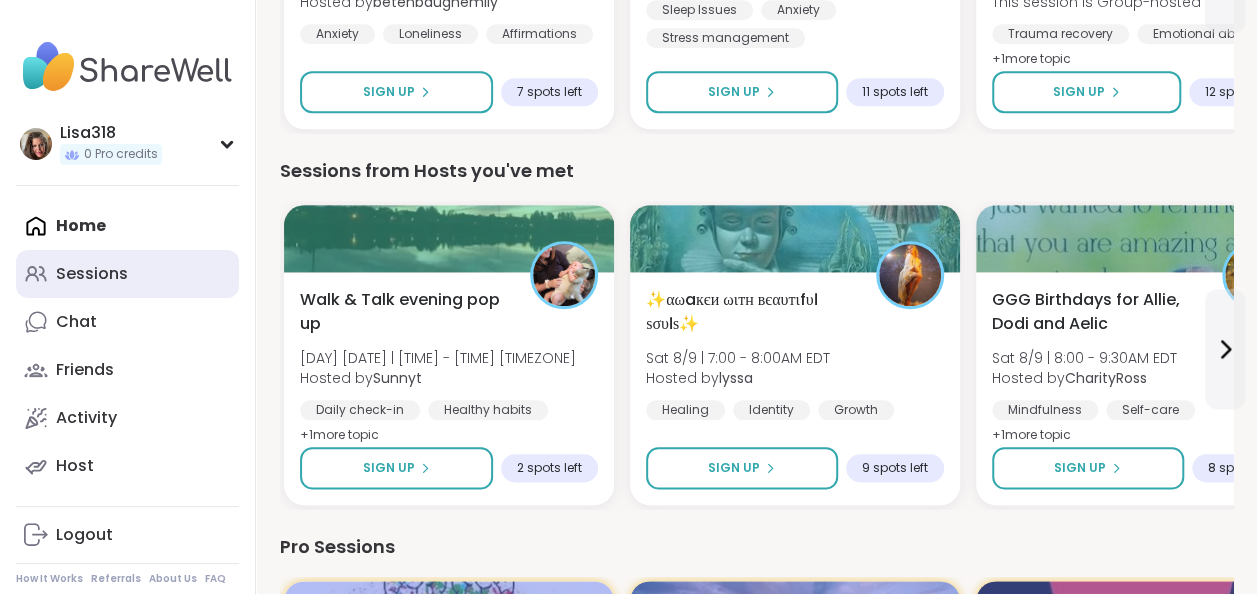 click on "Sessions" at bounding box center (127, 274) 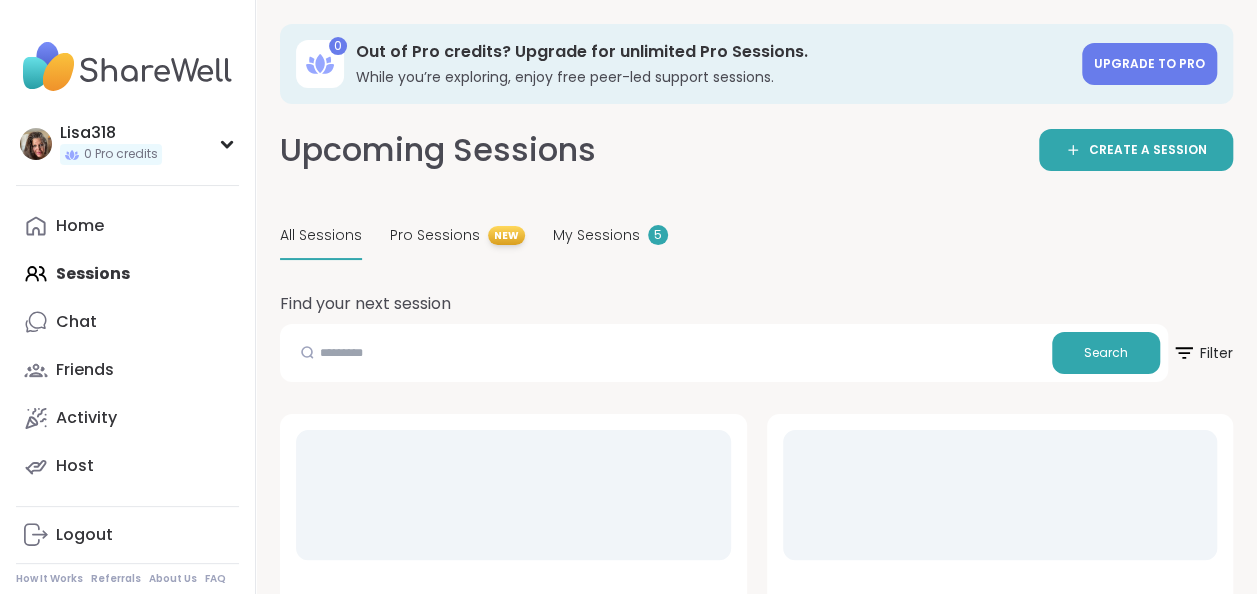 click on "Home Sessions Chat Friends Activity Host" at bounding box center (127, 346) 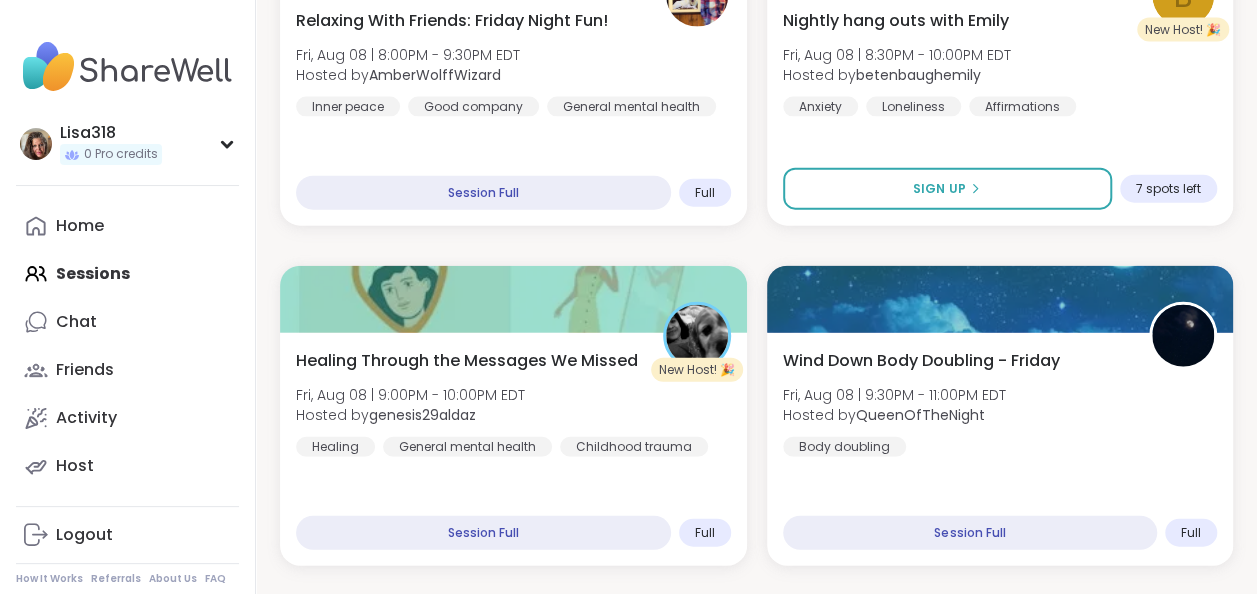 scroll, scrollTop: 2188, scrollLeft: 0, axis: vertical 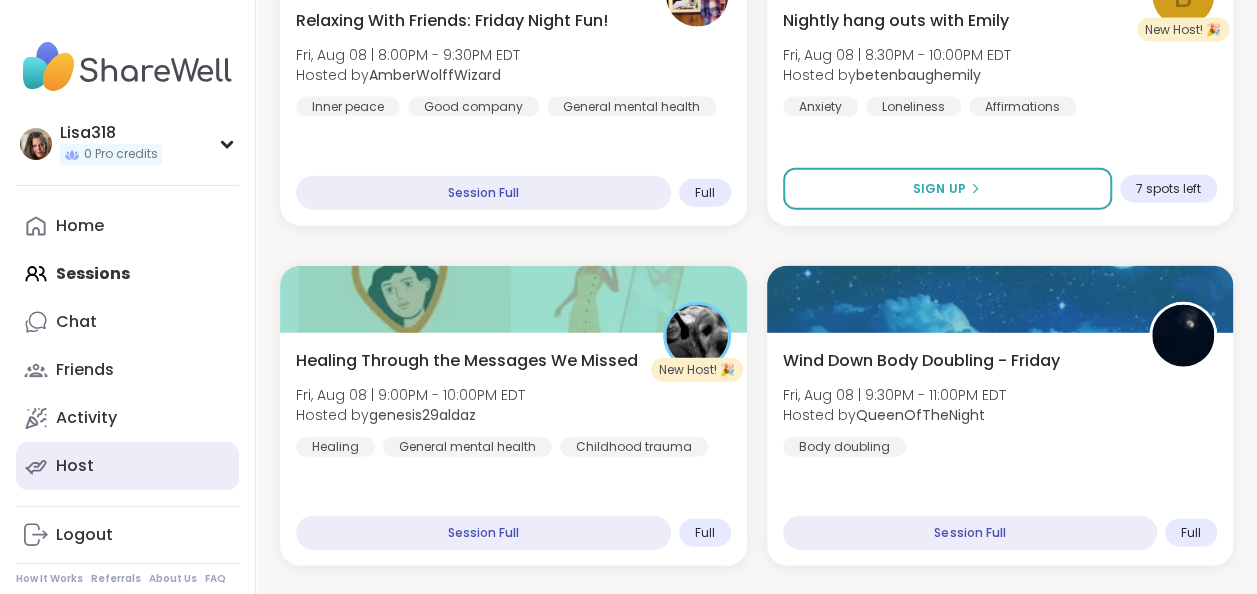 drag, startPoint x: 87, startPoint y: 464, endPoint x: 62, endPoint y: 458, distance: 25.70992 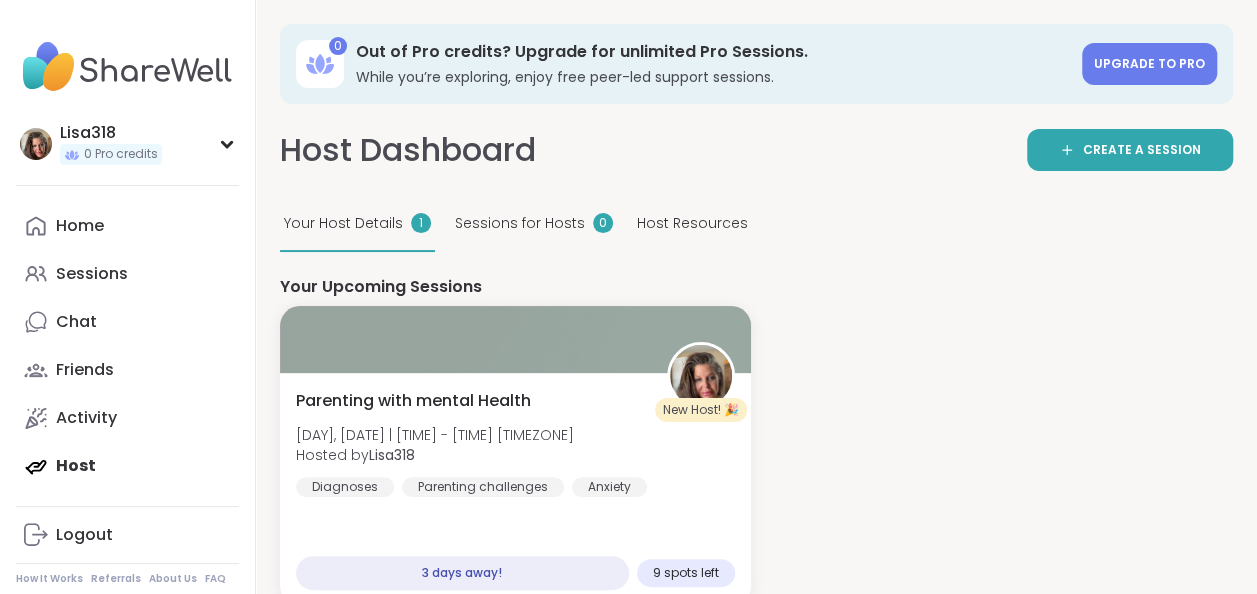 scroll, scrollTop: 0, scrollLeft: 0, axis: both 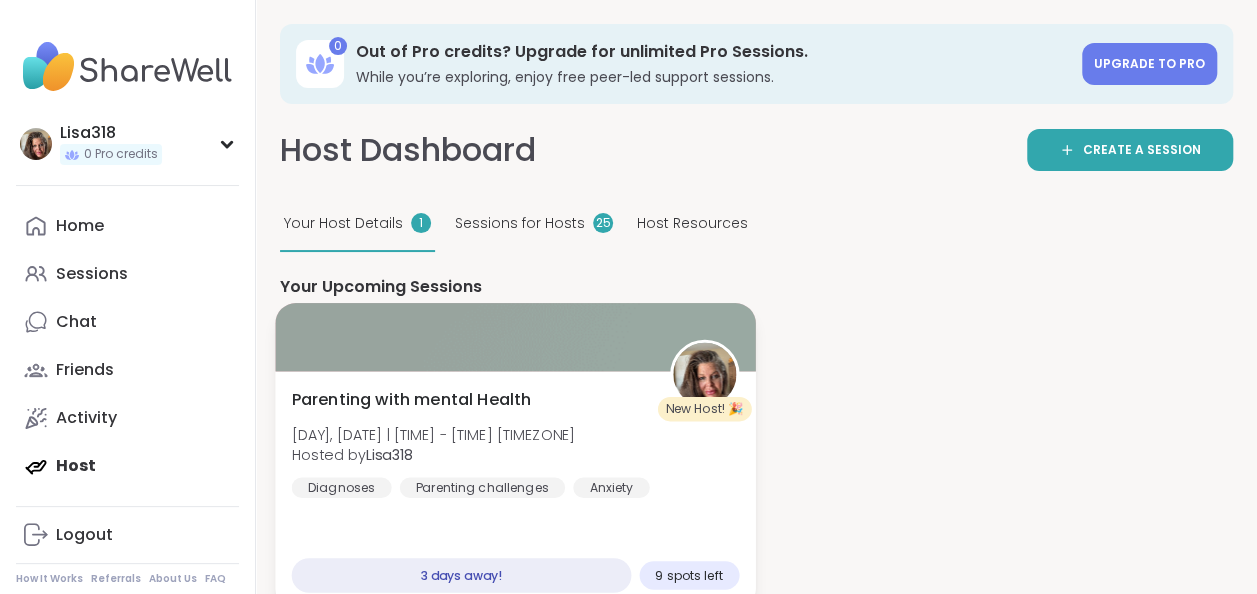 click at bounding box center [515, 337] 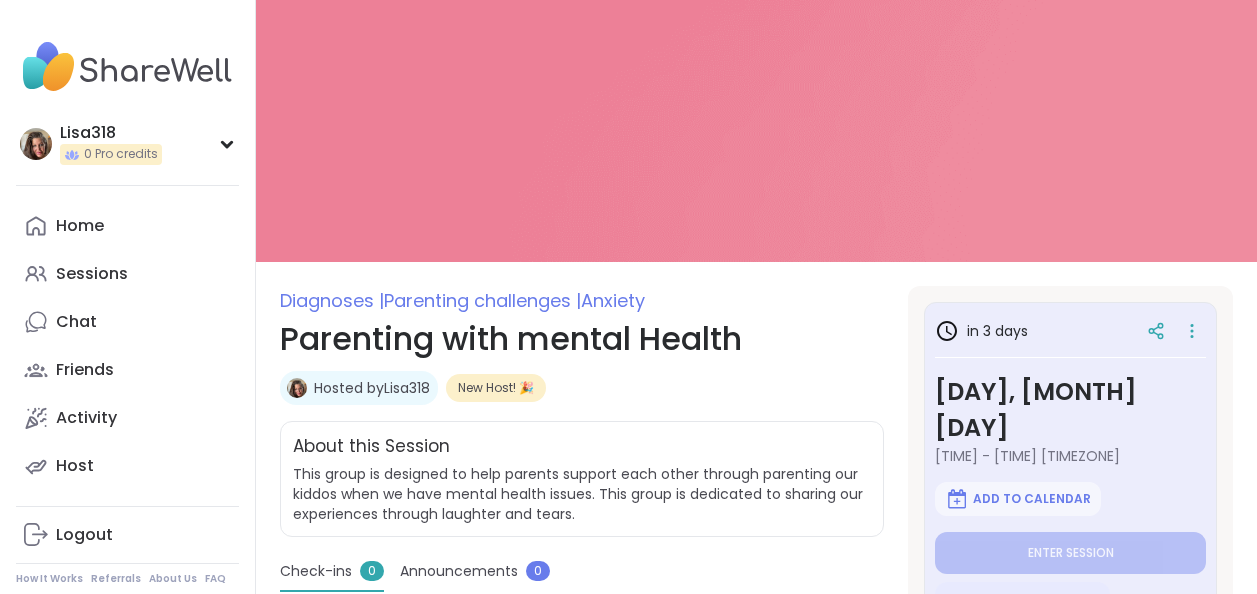 scroll, scrollTop: 0, scrollLeft: 0, axis: both 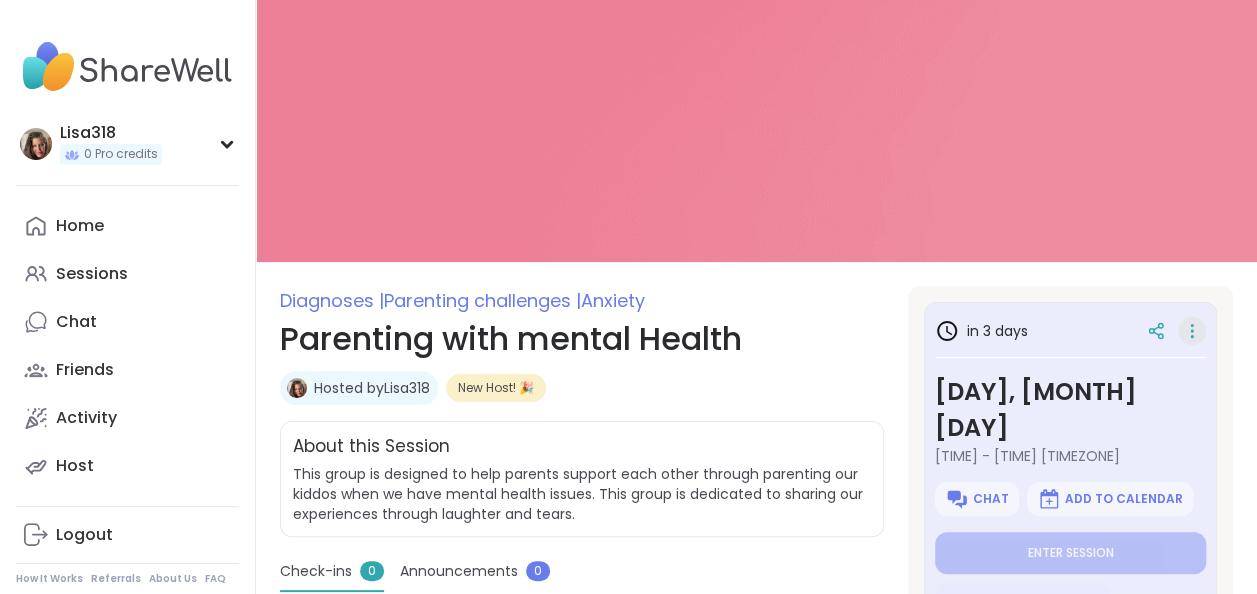 click 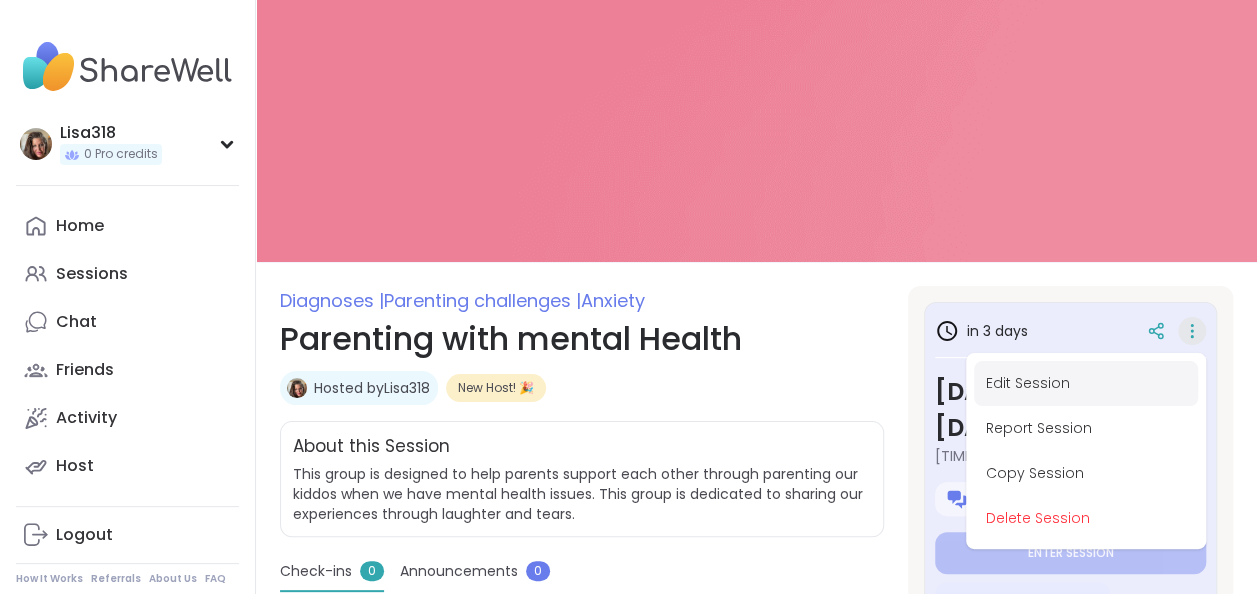 drag, startPoint x: 1072, startPoint y: 385, endPoint x: 1126, endPoint y: 370, distance: 56.044624 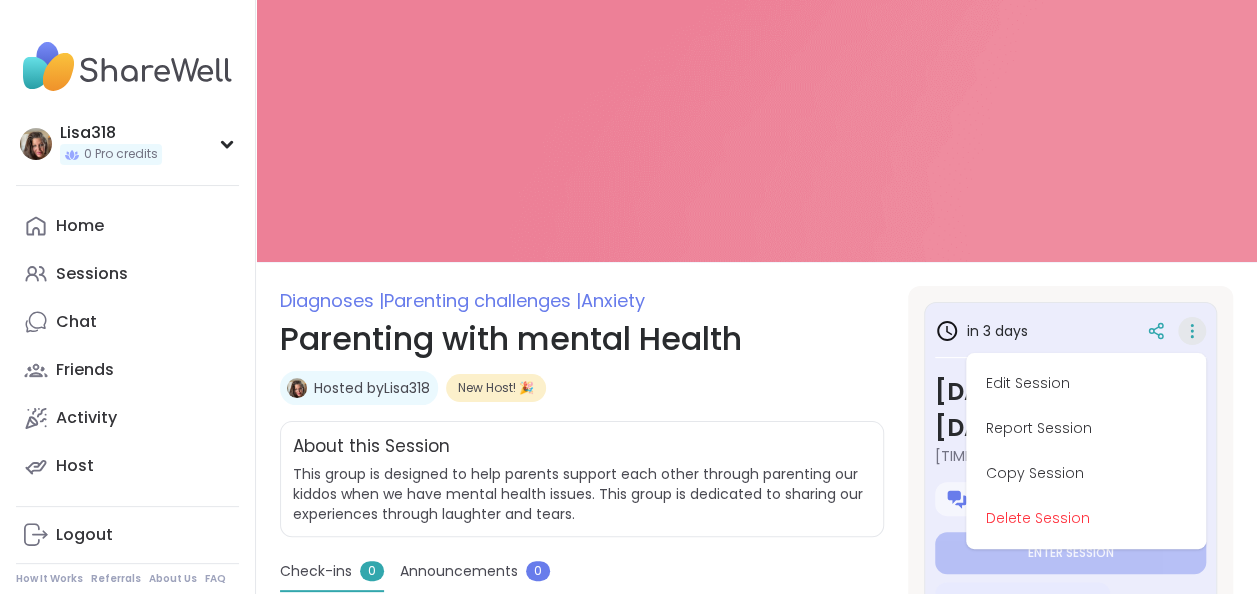 type on "*" 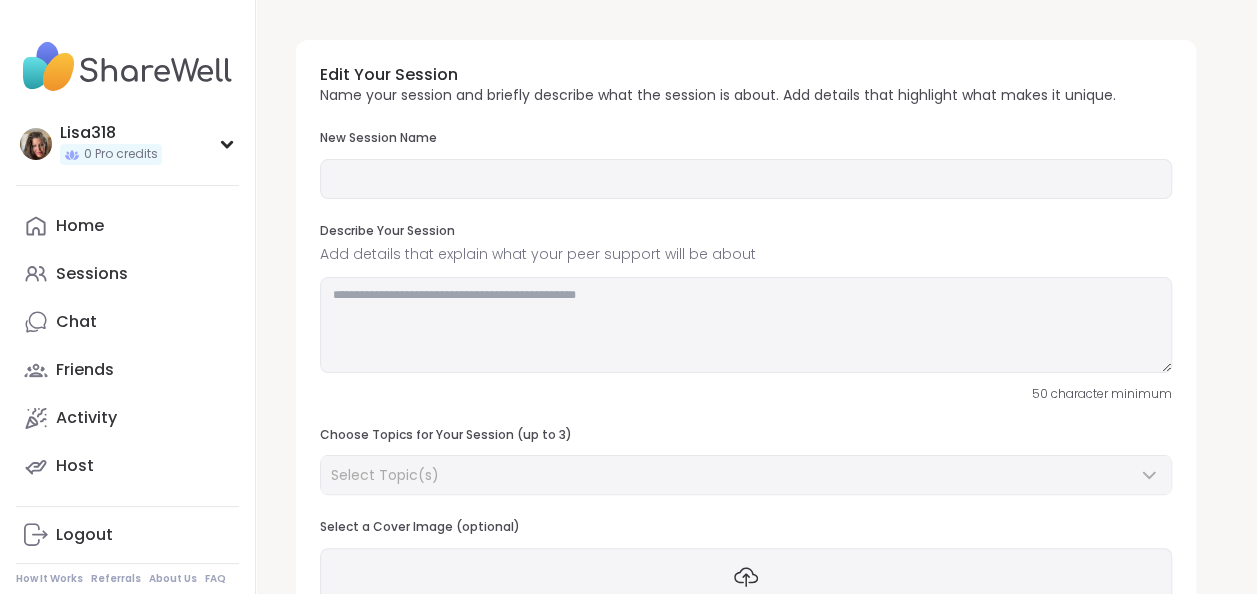 type on "**********" 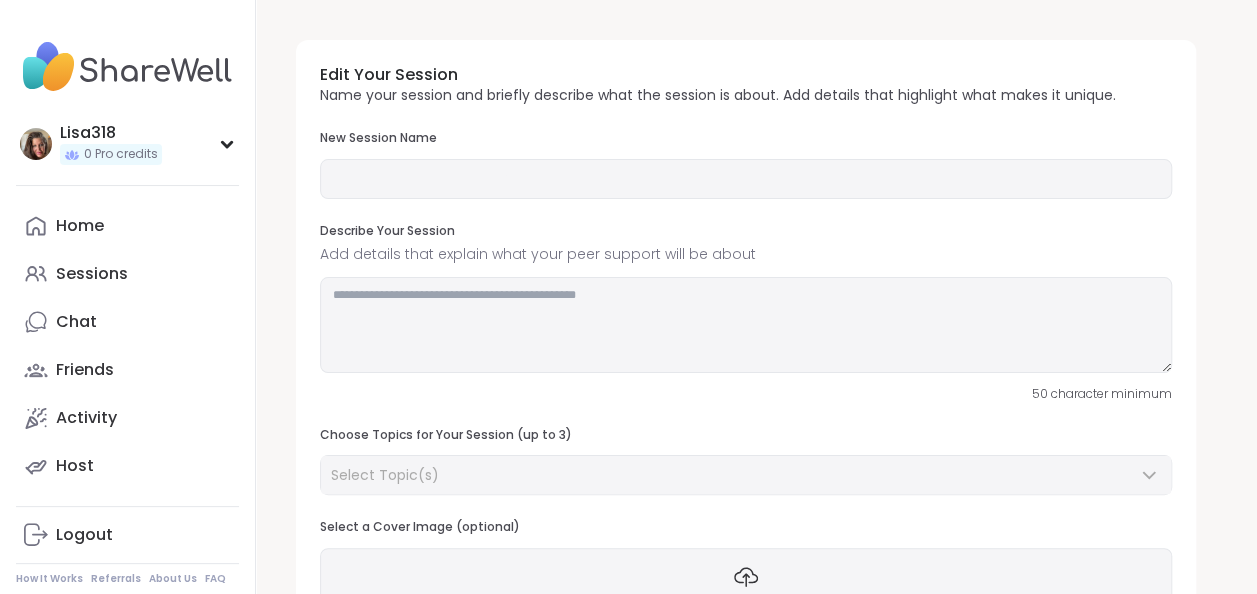 type on "**********" 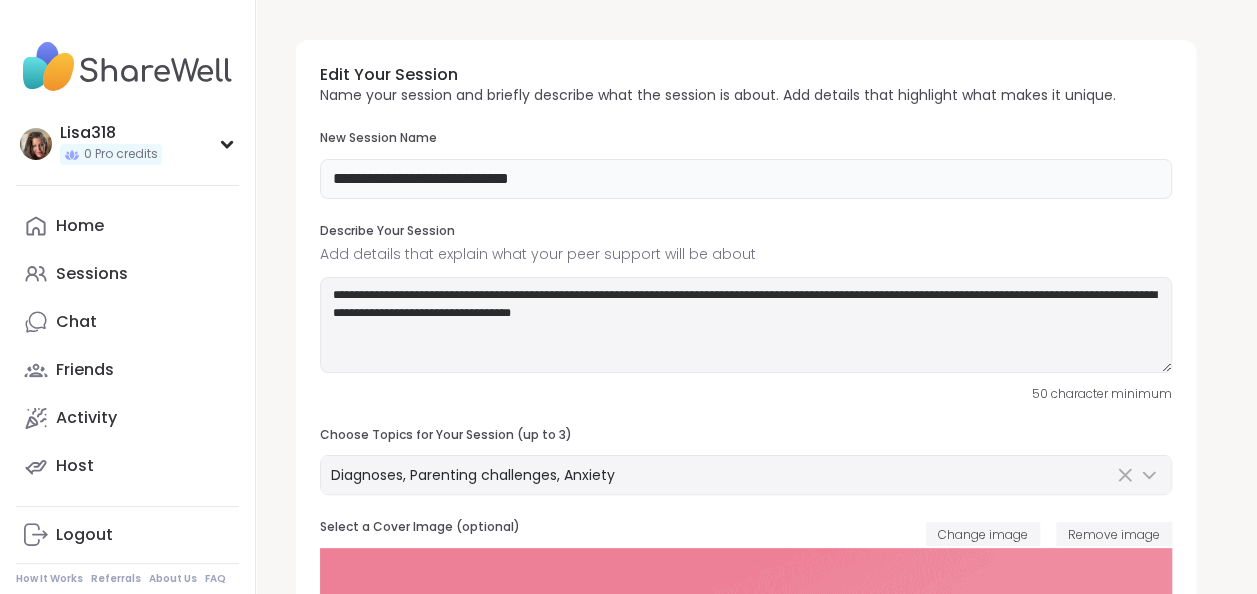 click on "**********" at bounding box center [746, 179] 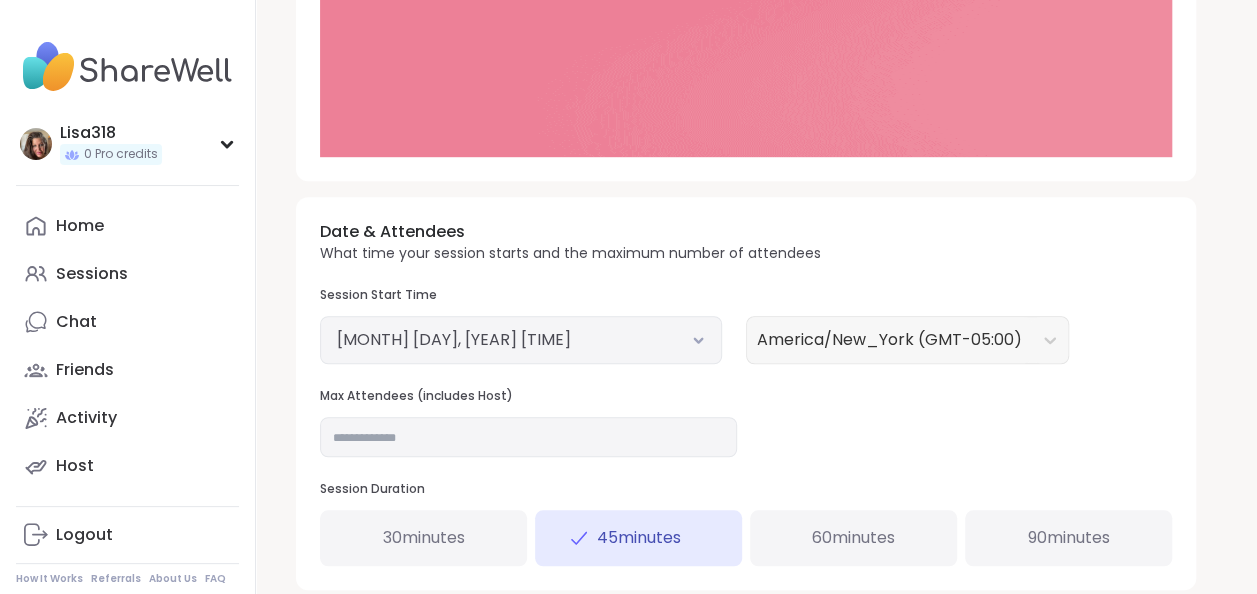 scroll, scrollTop: 708, scrollLeft: 0, axis: vertical 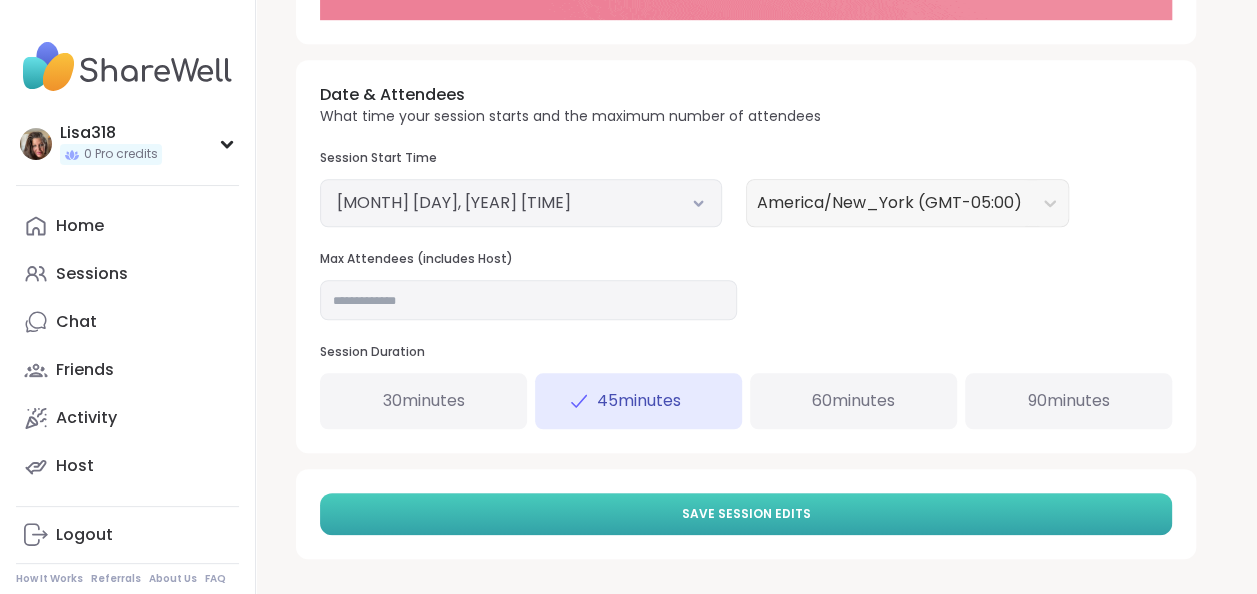 type on "**********" 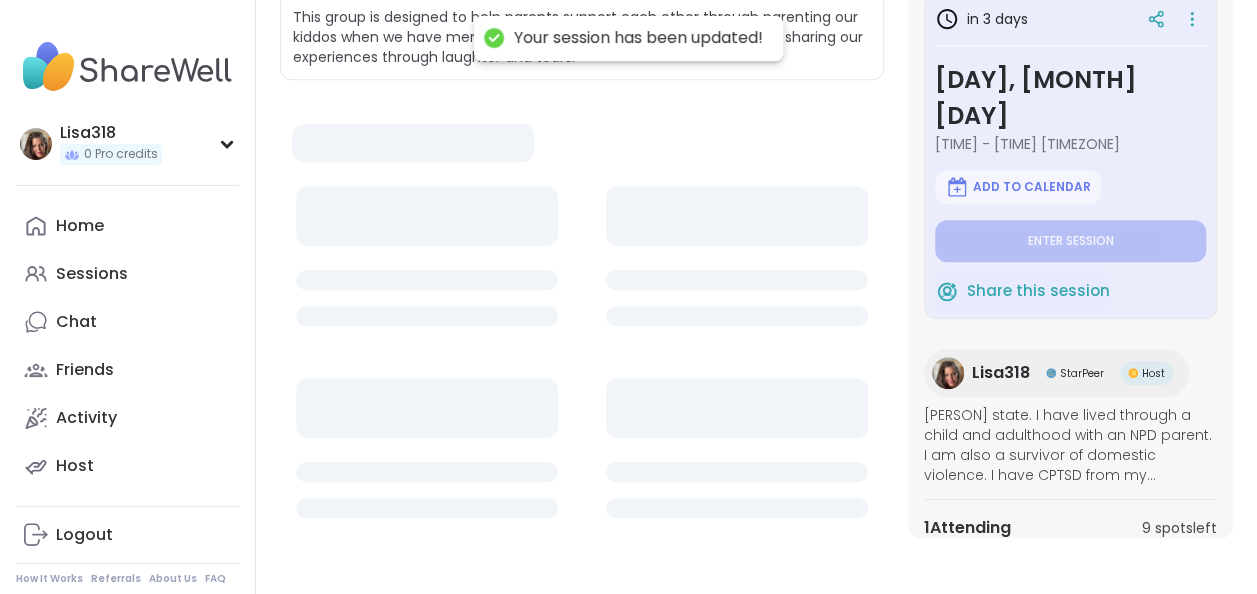 scroll, scrollTop: 0, scrollLeft: 0, axis: both 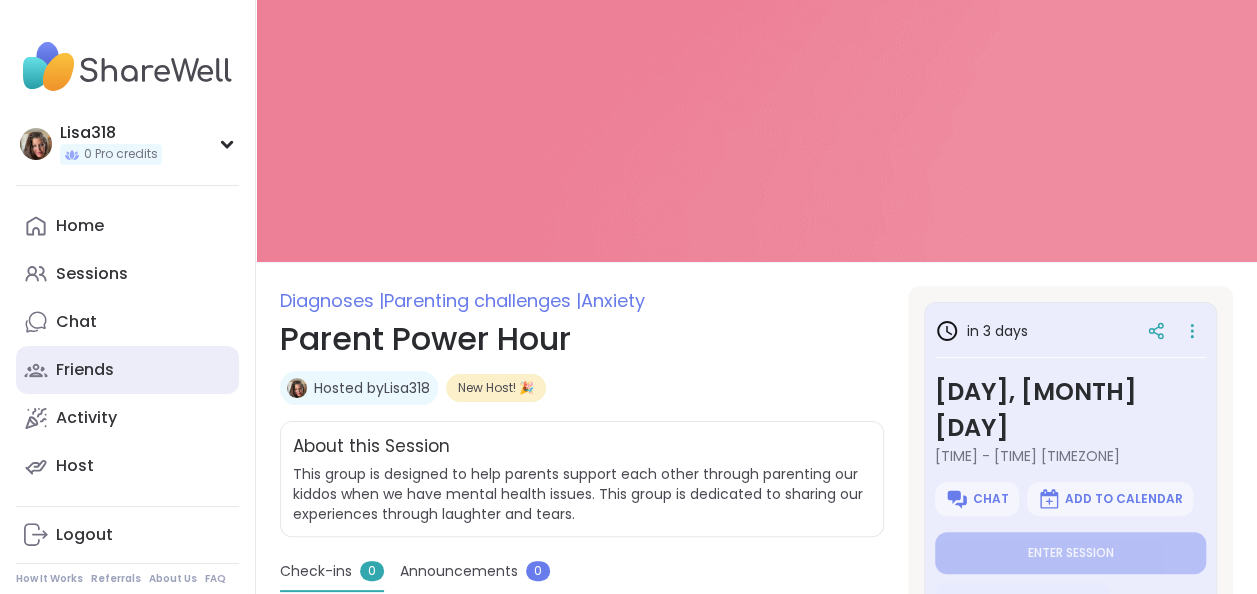 click on "Friends" at bounding box center [85, 370] 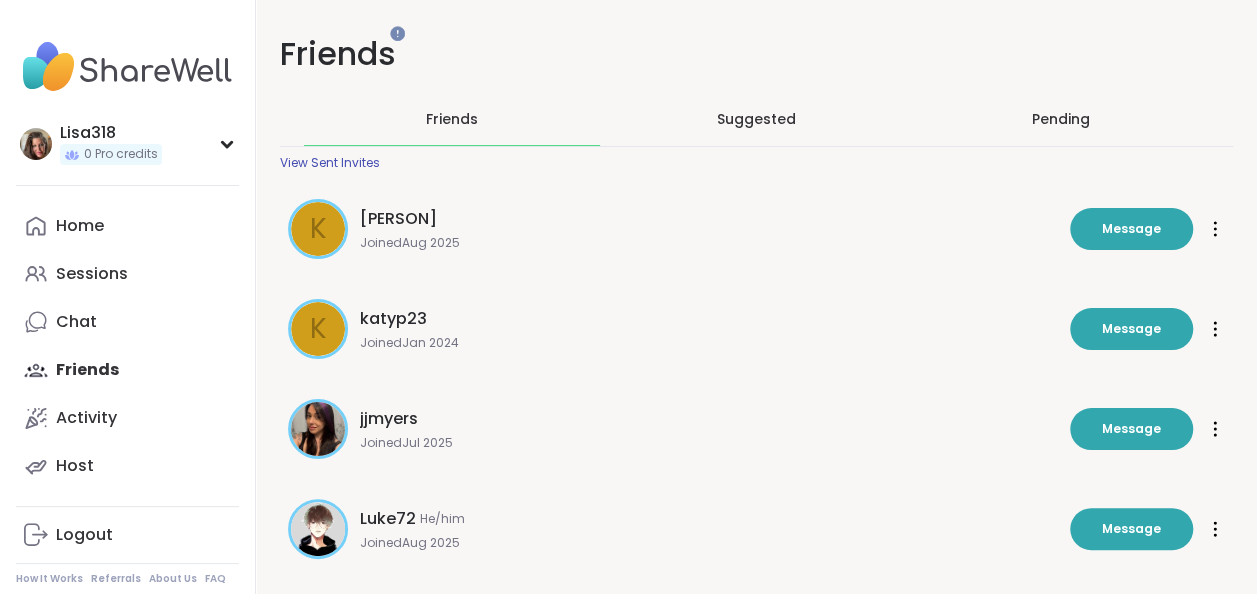 scroll, scrollTop: 0, scrollLeft: 0, axis: both 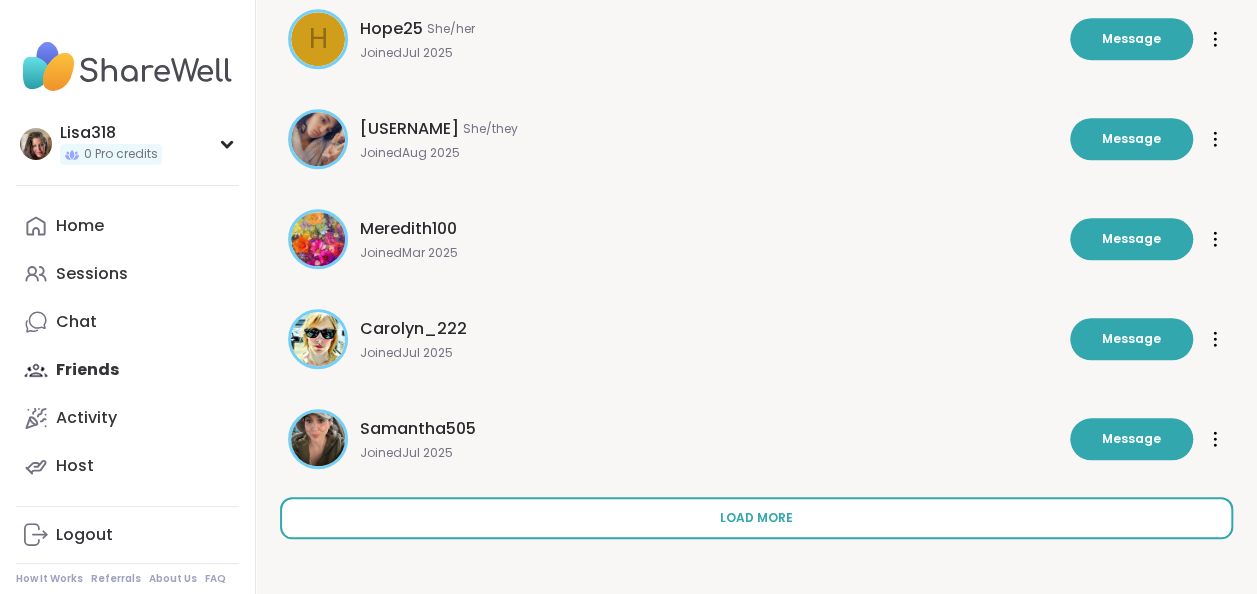 click on "Load more" at bounding box center (756, 518) 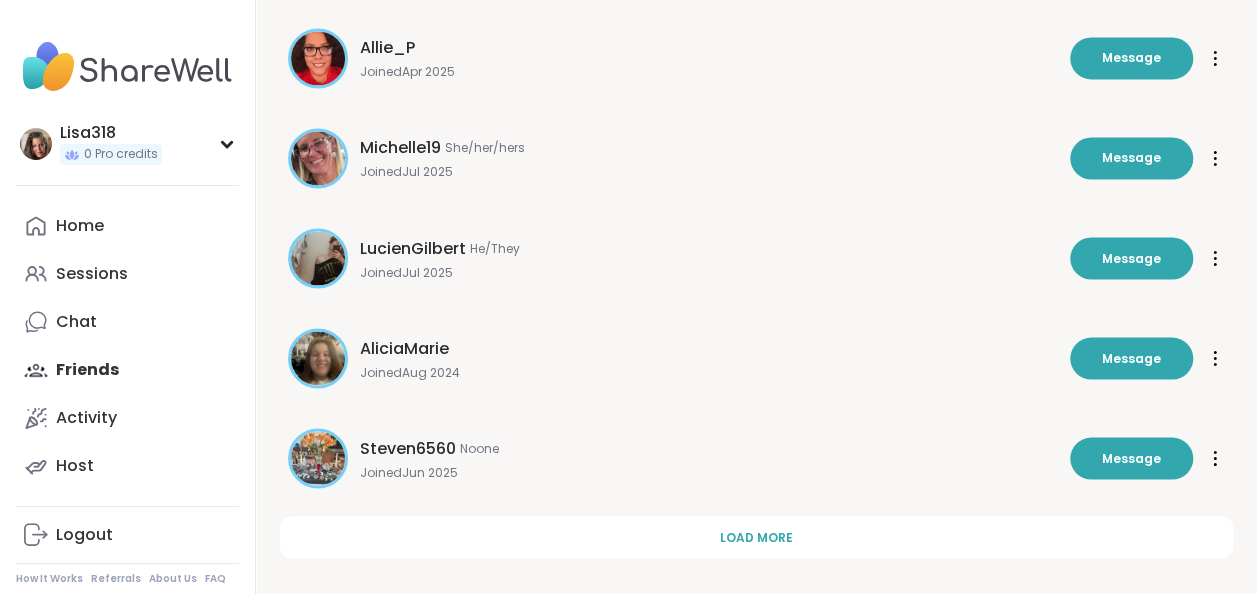scroll, scrollTop: 1690, scrollLeft: 0, axis: vertical 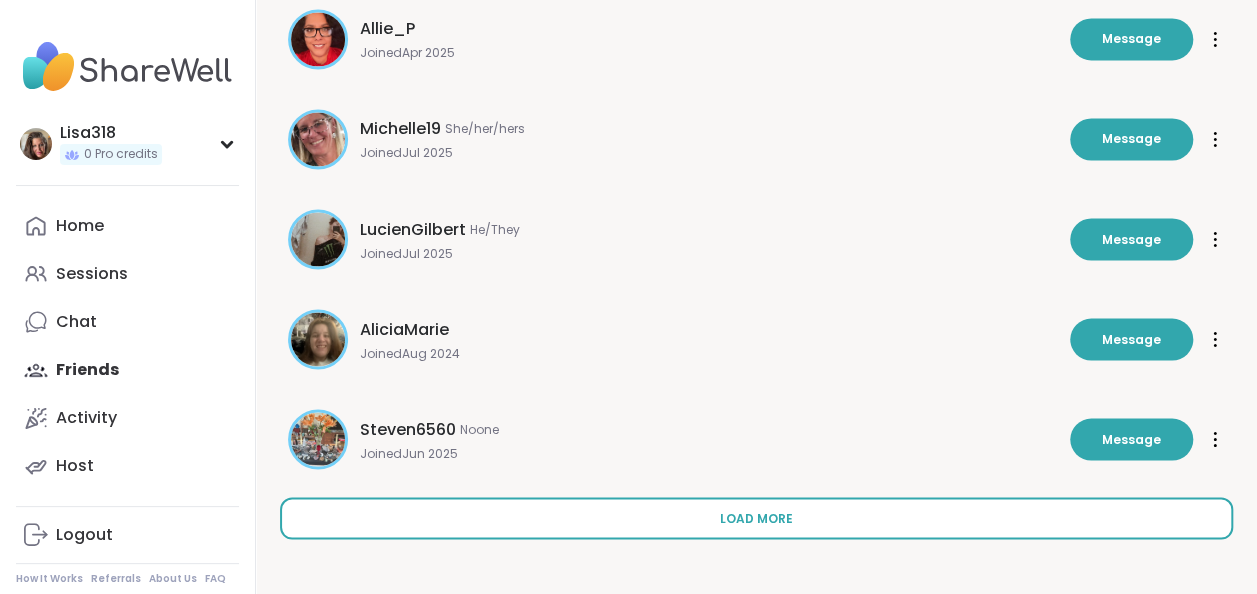 click on "Load more" at bounding box center [756, 518] 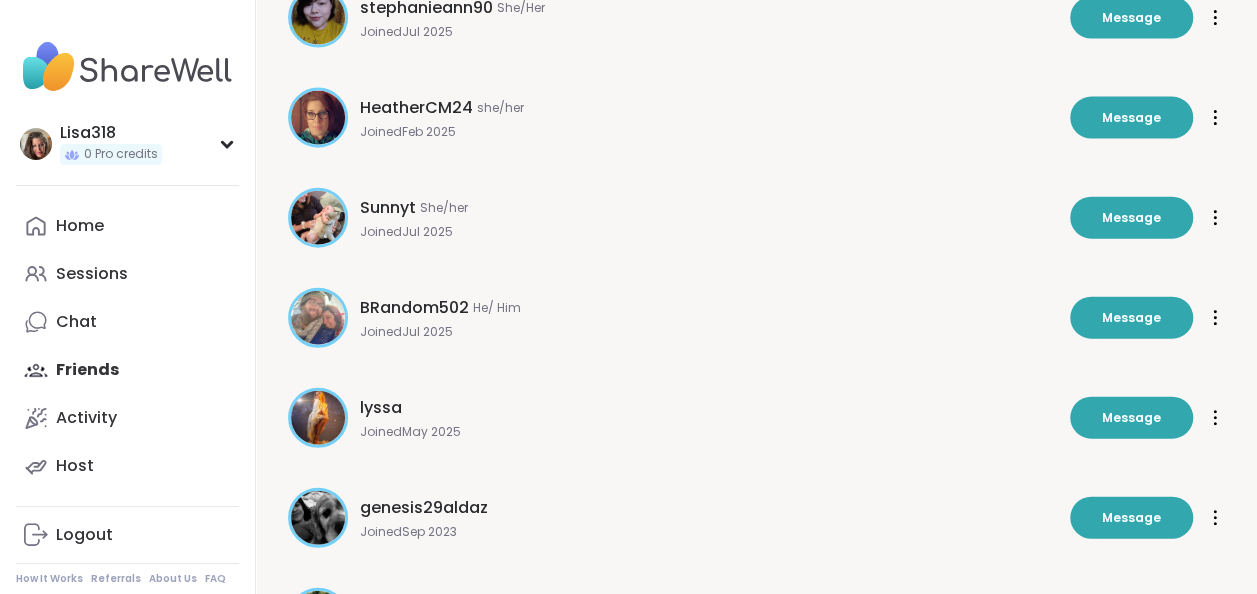 scroll, scrollTop: 2214, scrollLeft: 0, axis: vertical 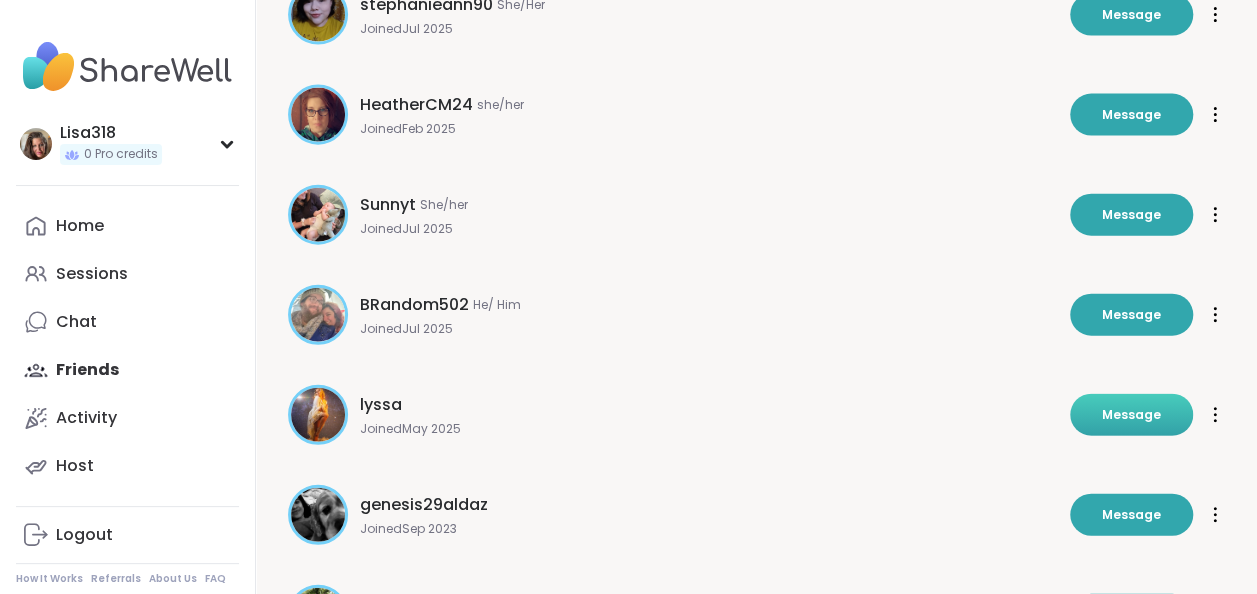 click on "Message" at bounding box center (1131, 415) 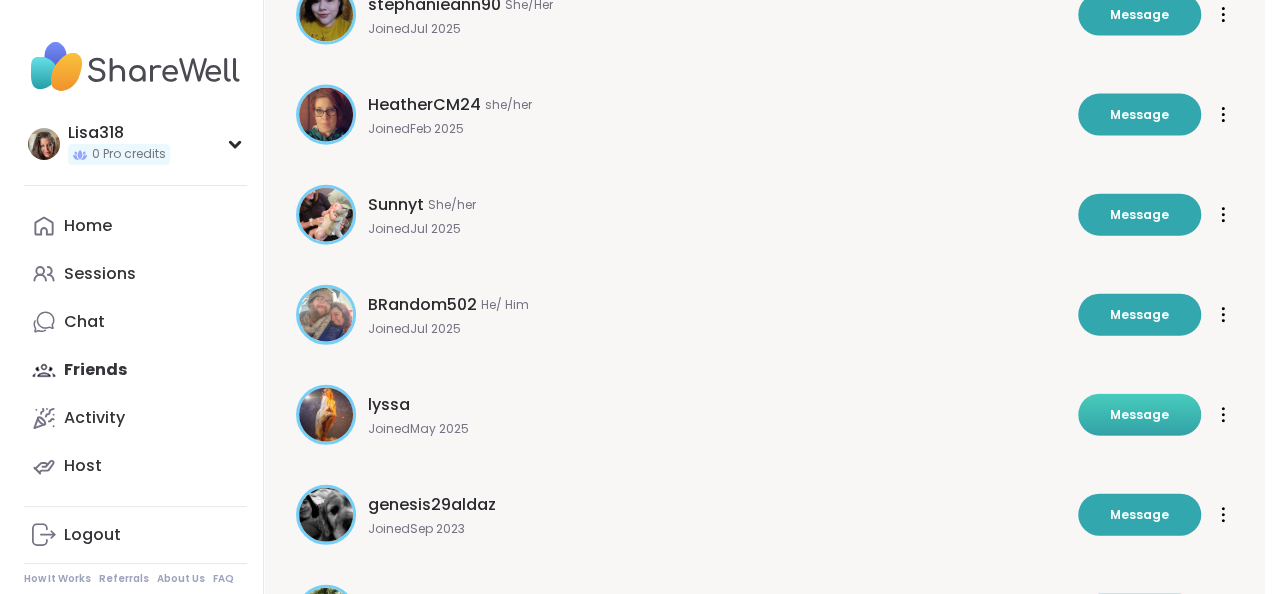 scroll, scrollTop: 0, scrollLeft: 0, axis: both 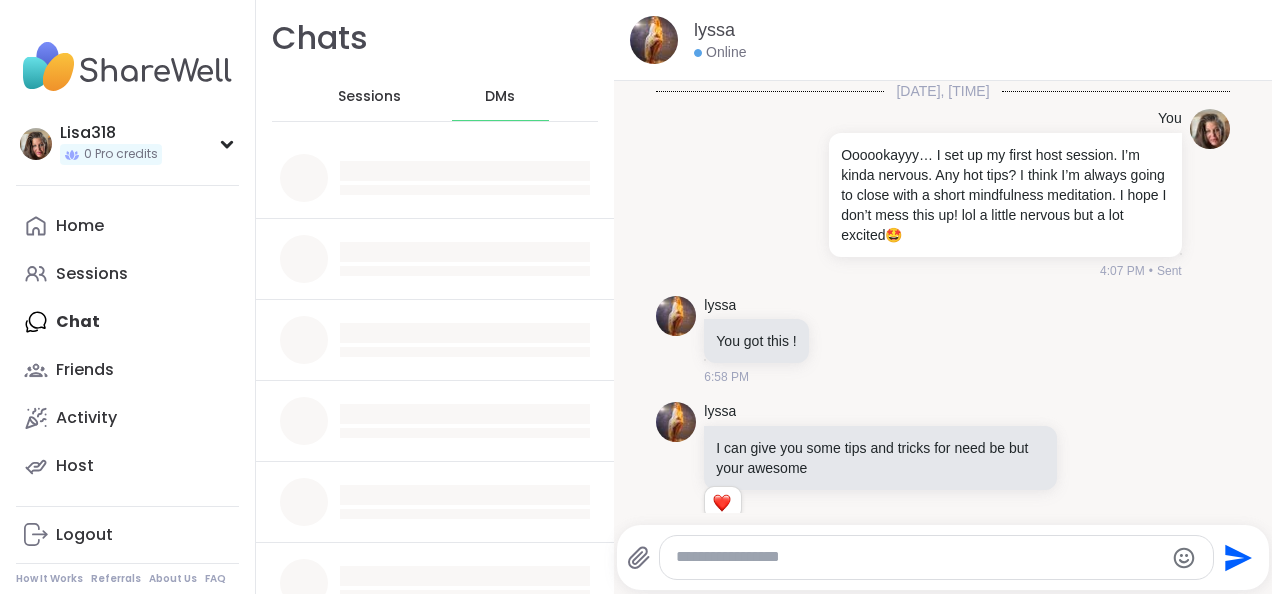 click at bounding box center [919, 557] 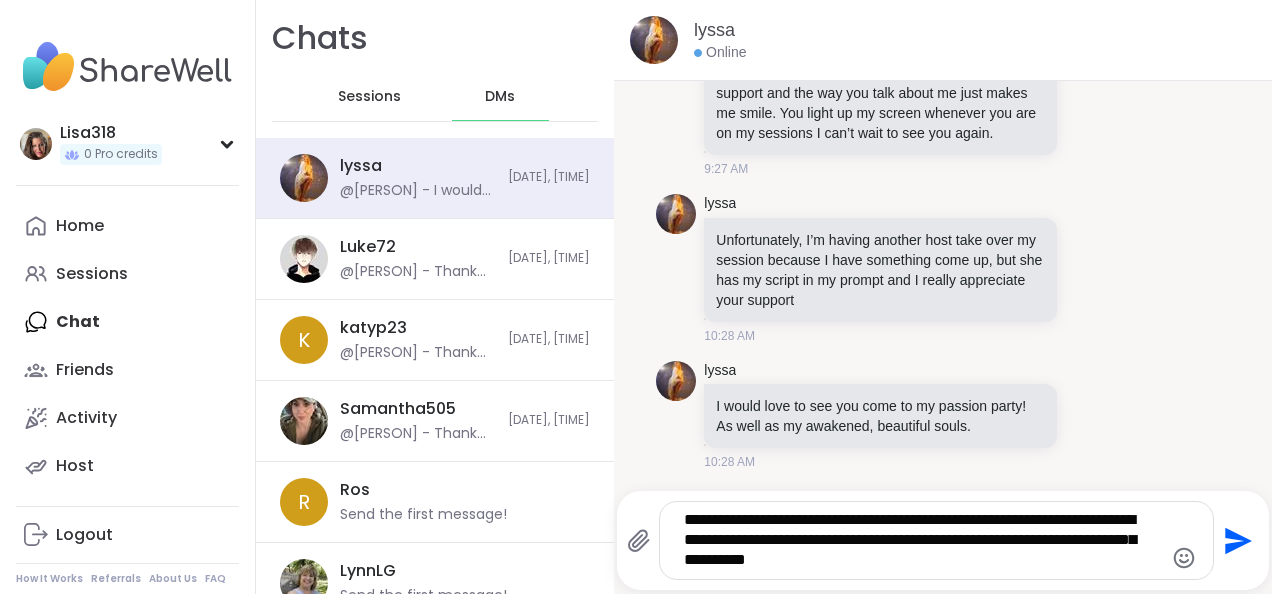 click on "**********" at bounding box center (920, 540) 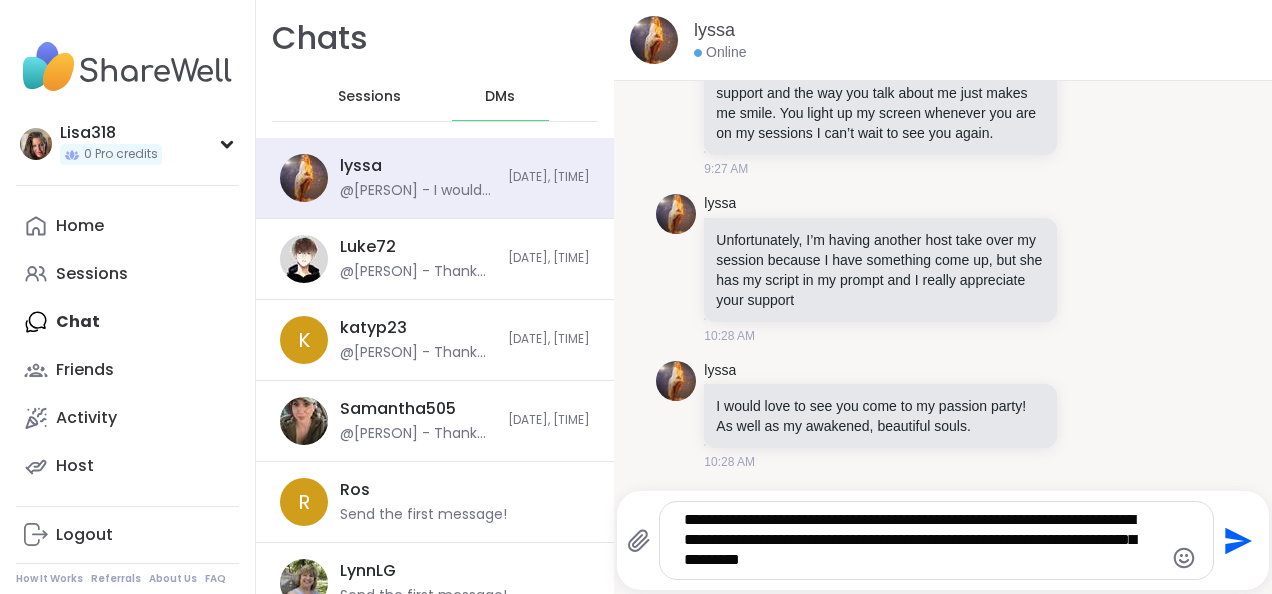 click on "**********" at bounding box center [920, 540] 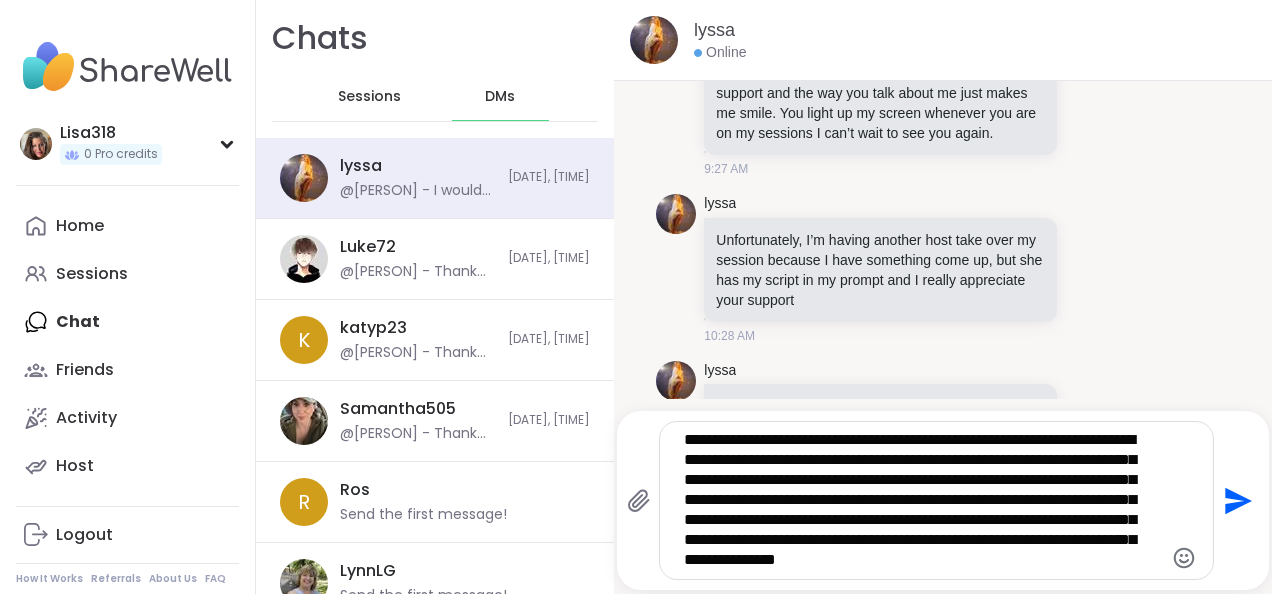 type on "**********" 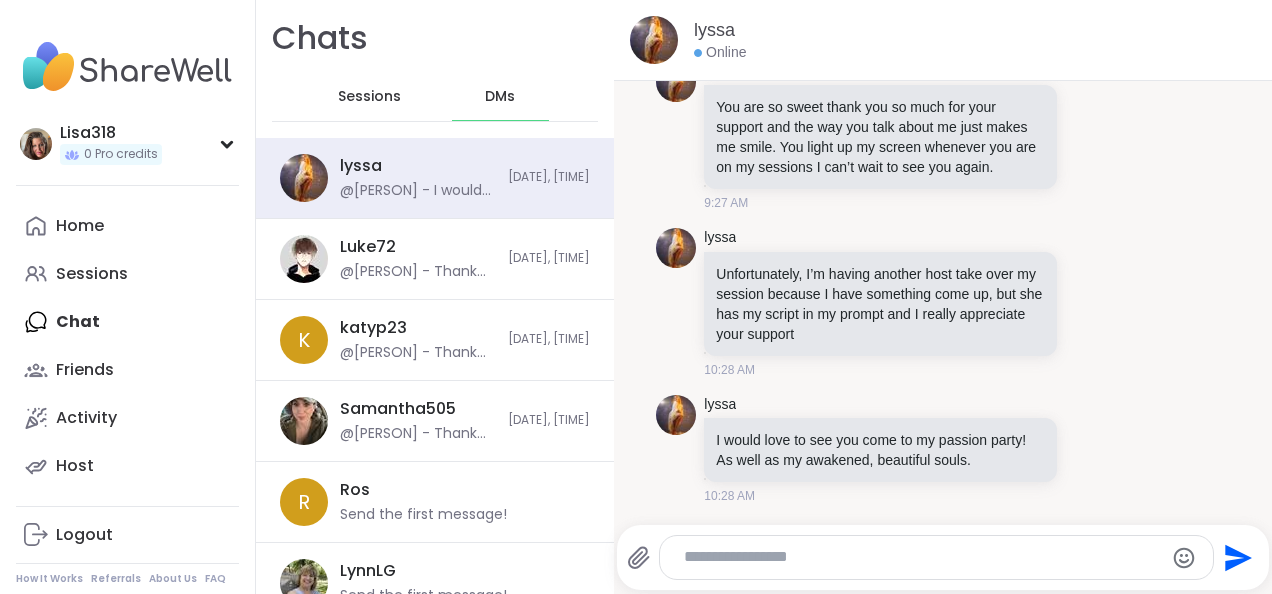 scroll, scrollTop: 1149, scrollLeft: 0, axis: vertical 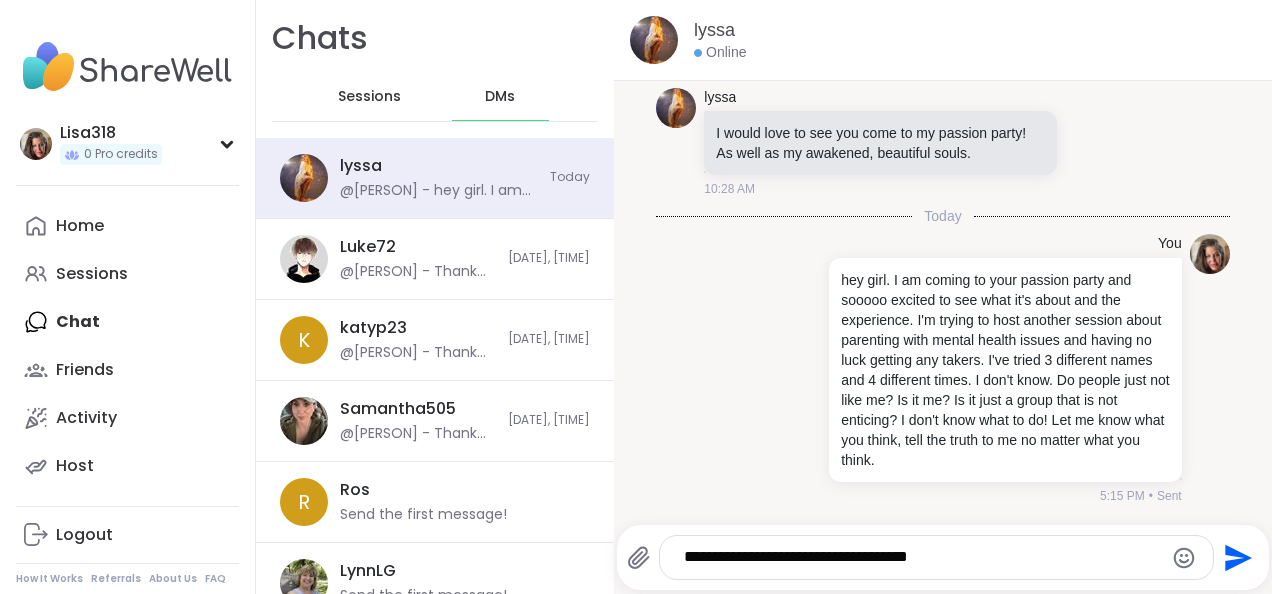type on "**********" 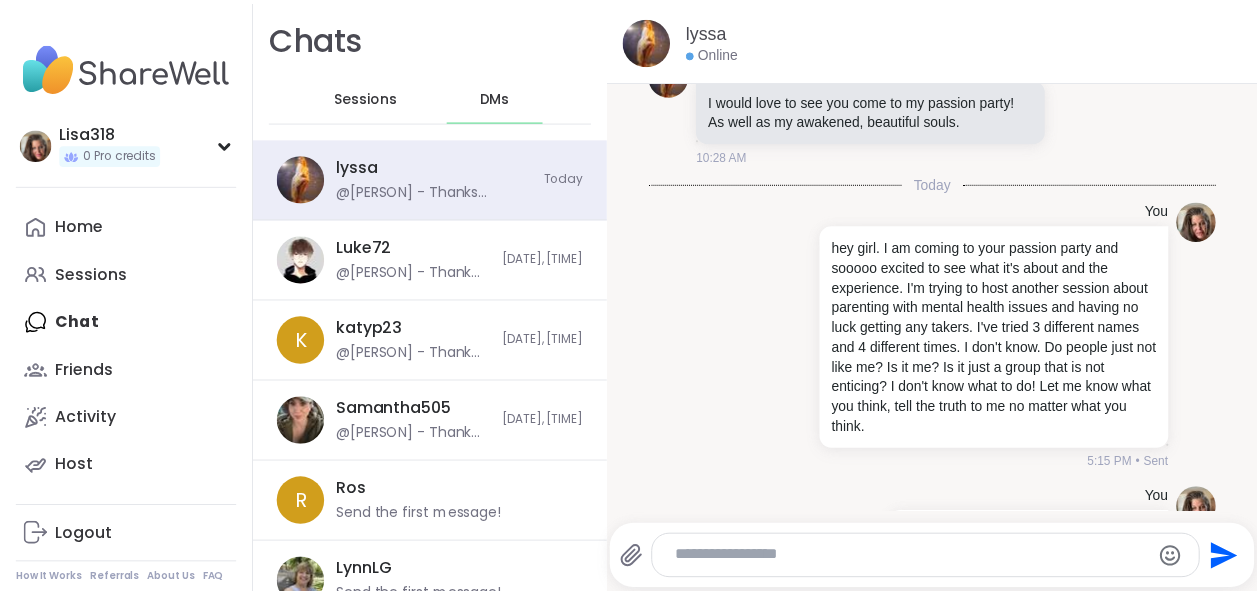 scroll, scrollTop: 1255, scrollLeft: 0, axis: vertical 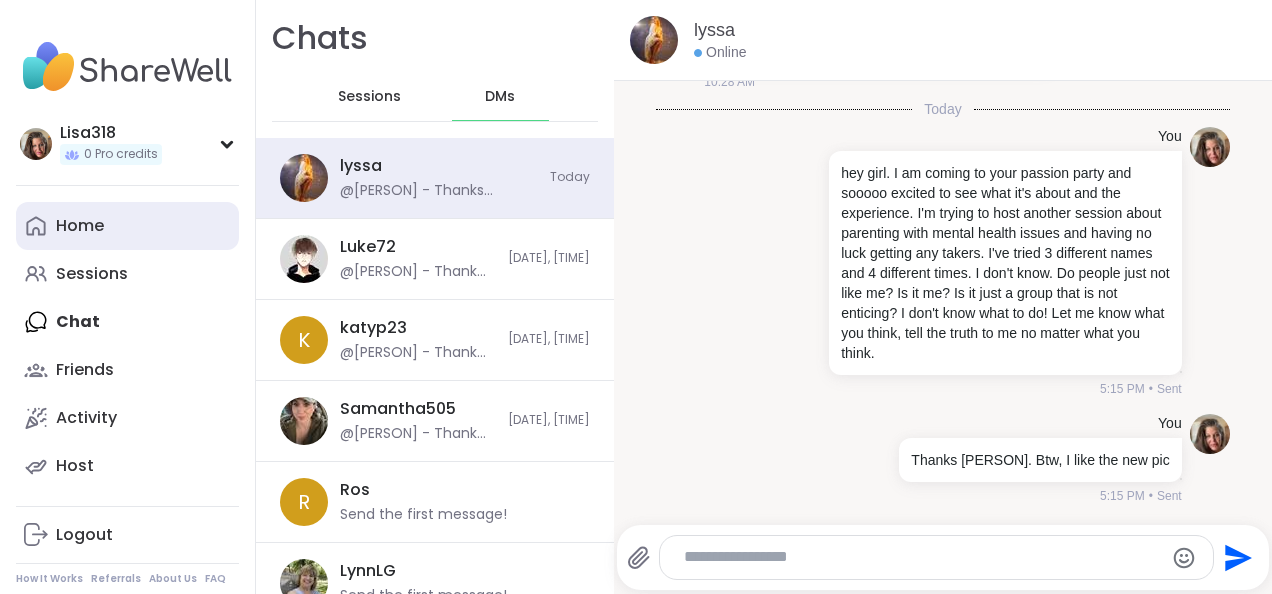 click on "Home" at bounding box center [80, 226] 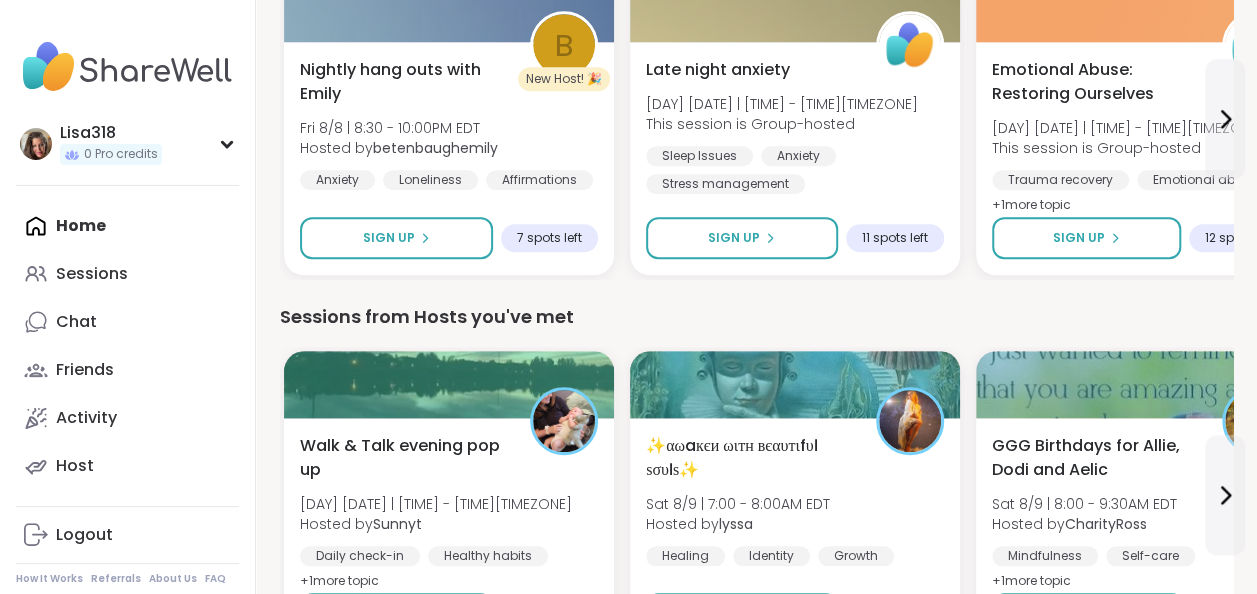 scroll, scrollTop: 796, scrollLeft: 0, axis: vertical 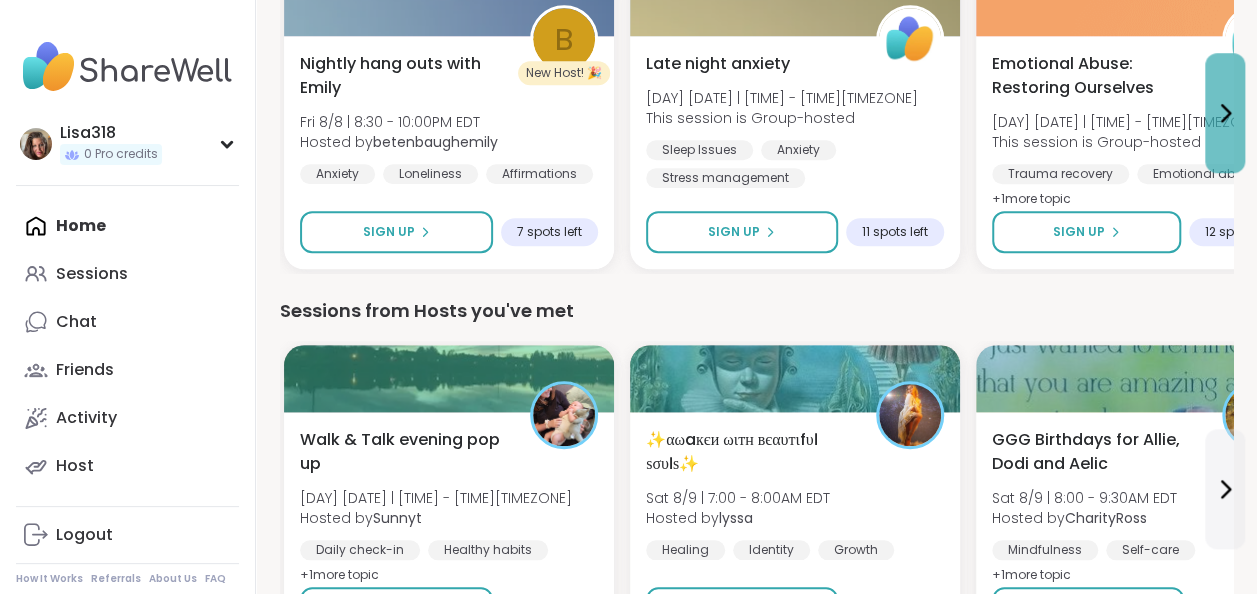 click at bounding box center (1225, 113) 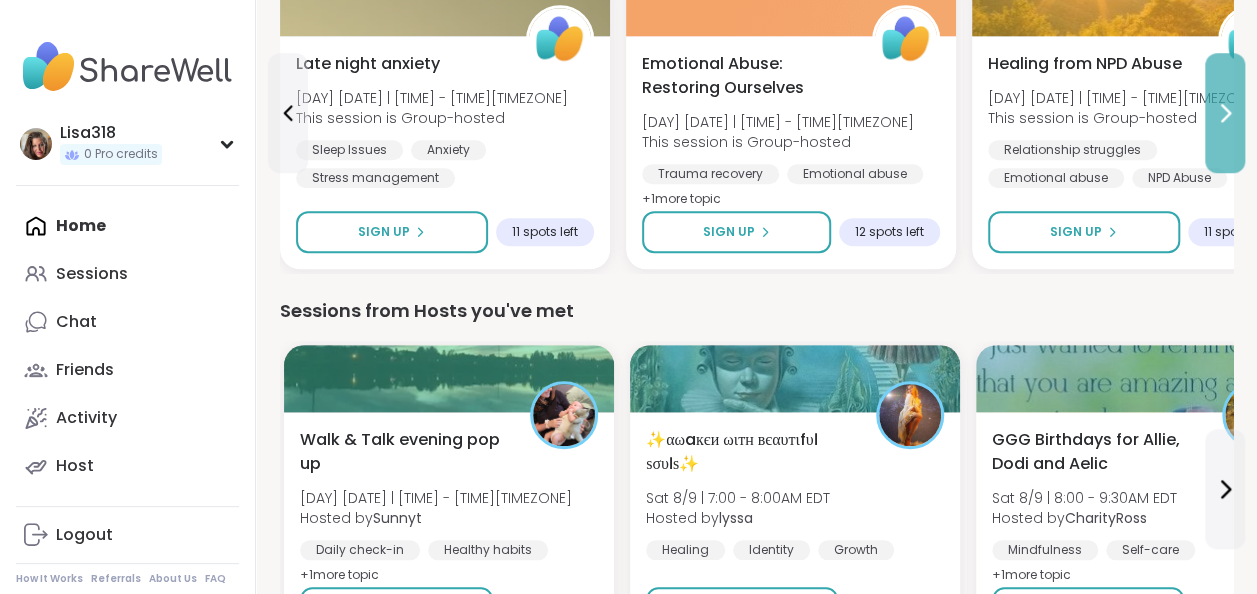 click at bounding box center [1225, 113] 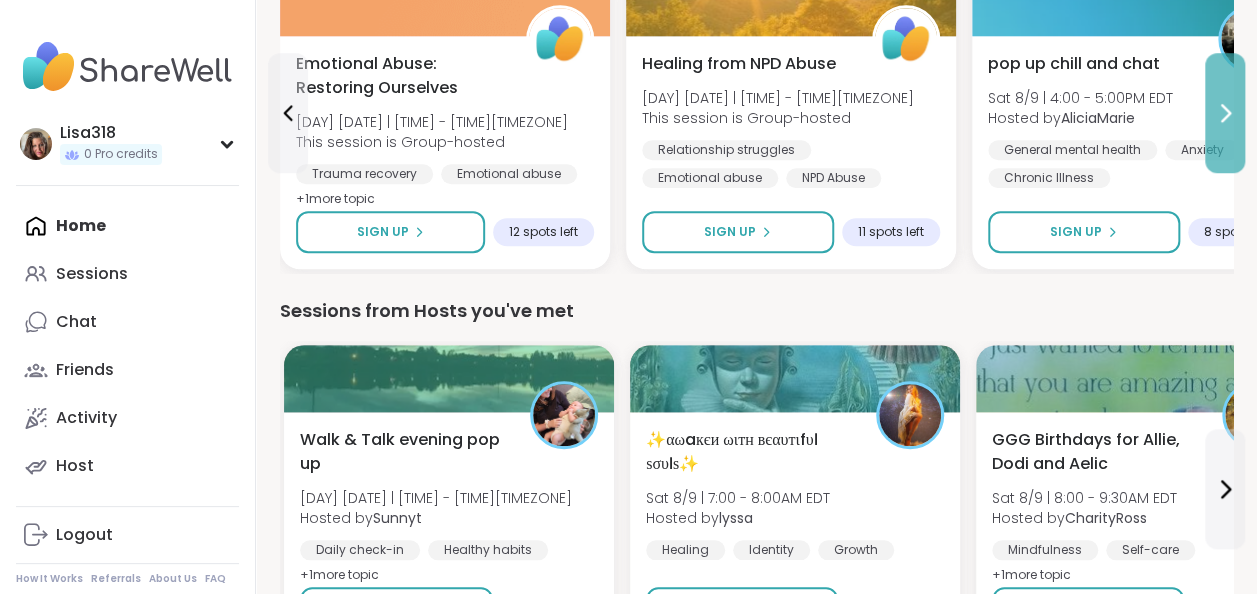 click at bounding box center [1225, 113] 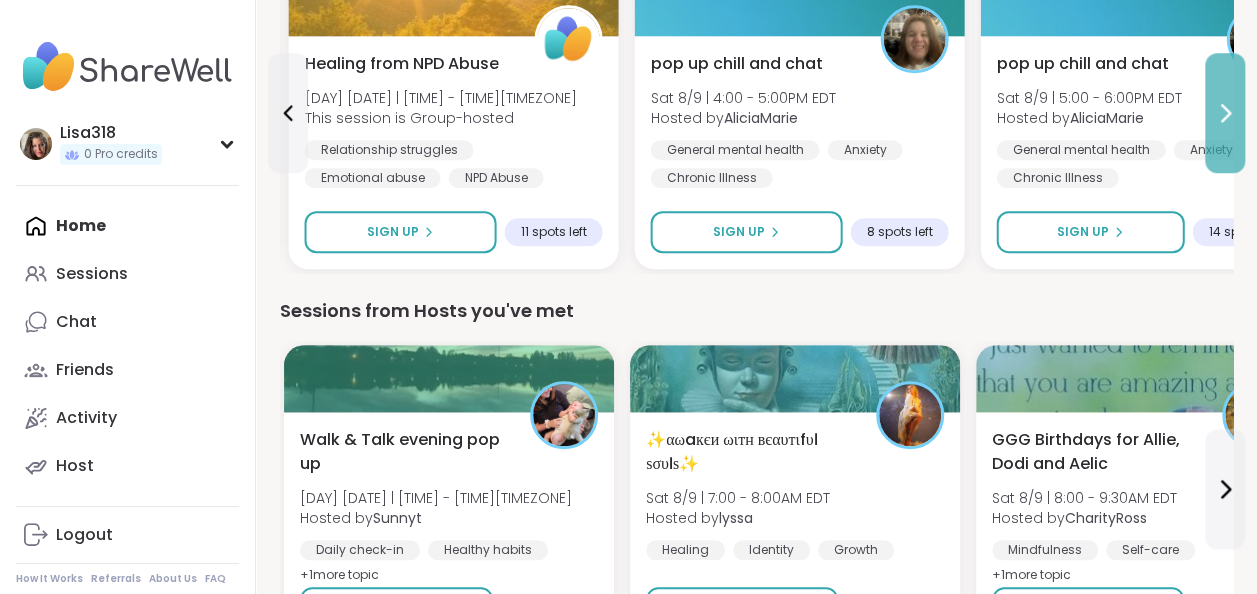 click at bounding box center [1225, 113] 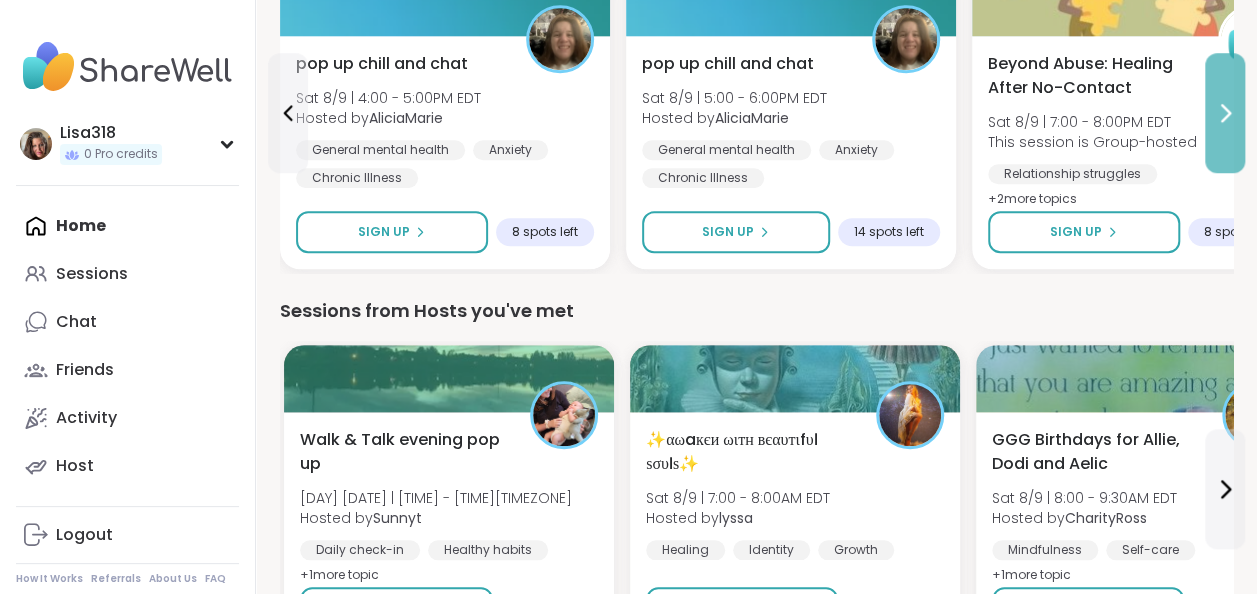 click 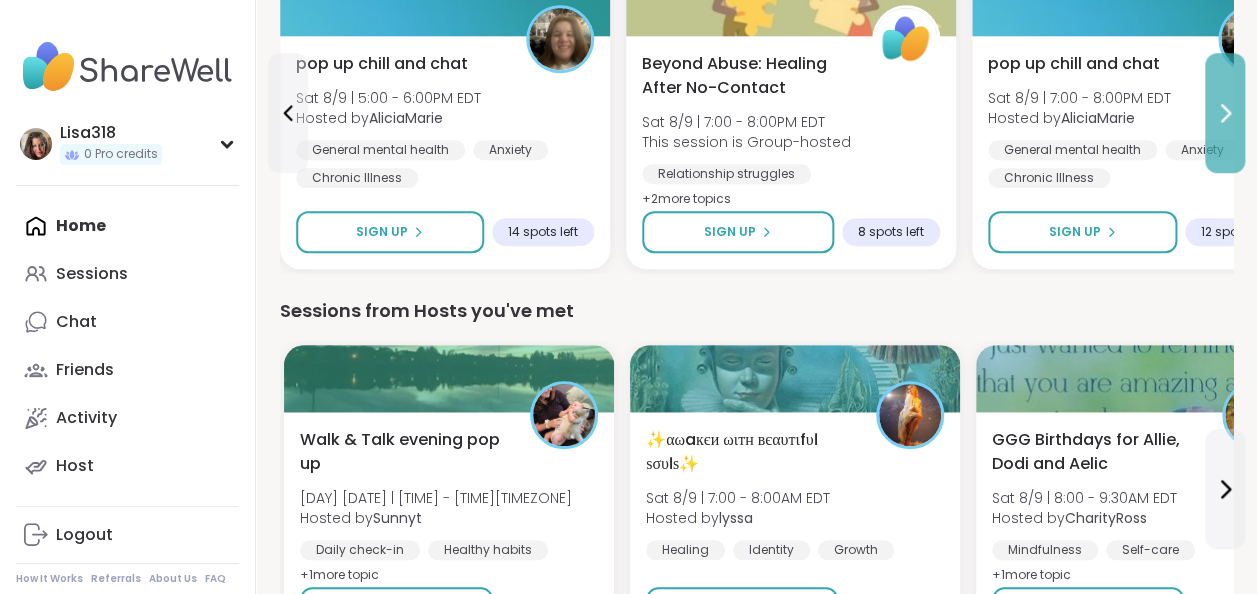 click 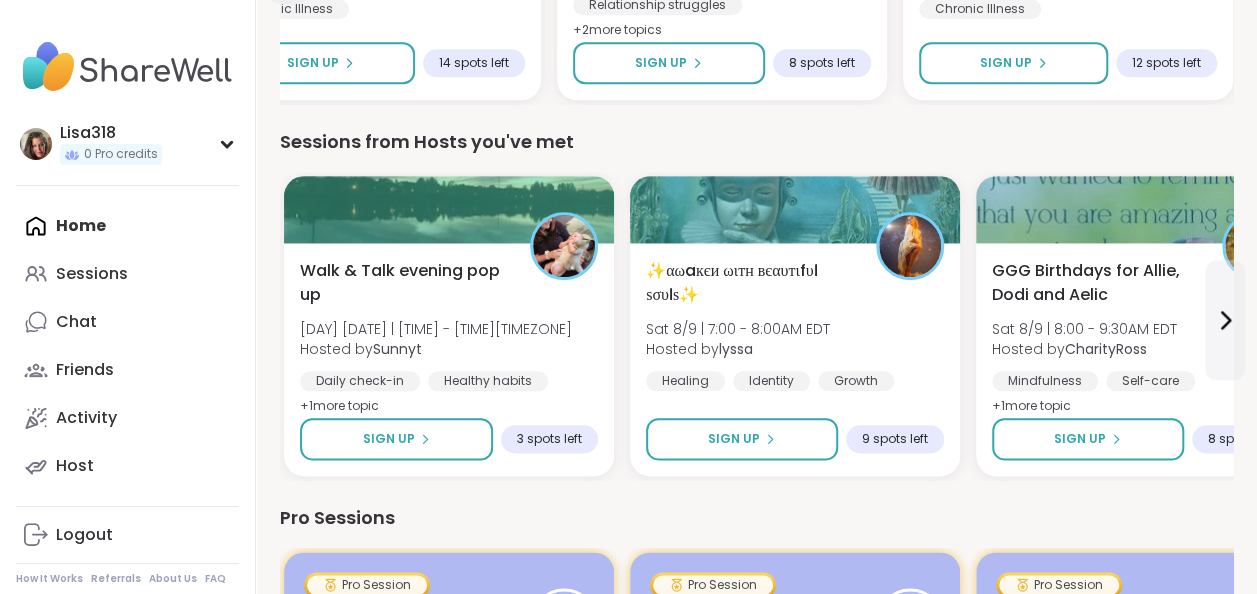 scroll, scrollTop: 974, scrollLeft: 0, axis: vertical 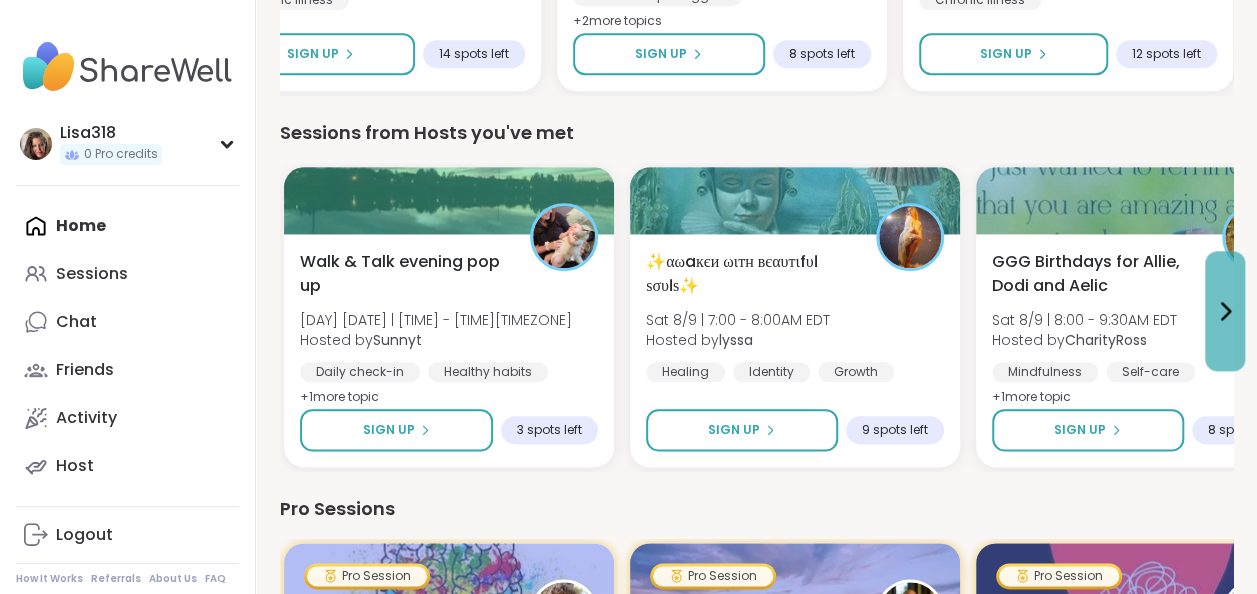 click at bounding box center (1225, 311) 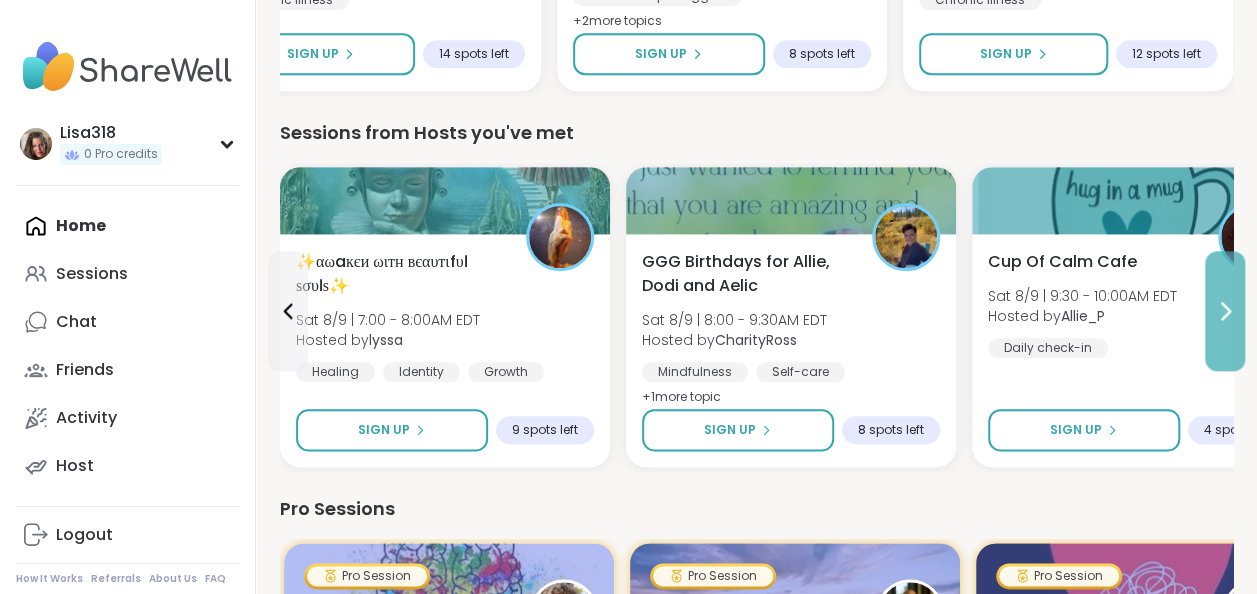 click at bounding box center (1225, 311) 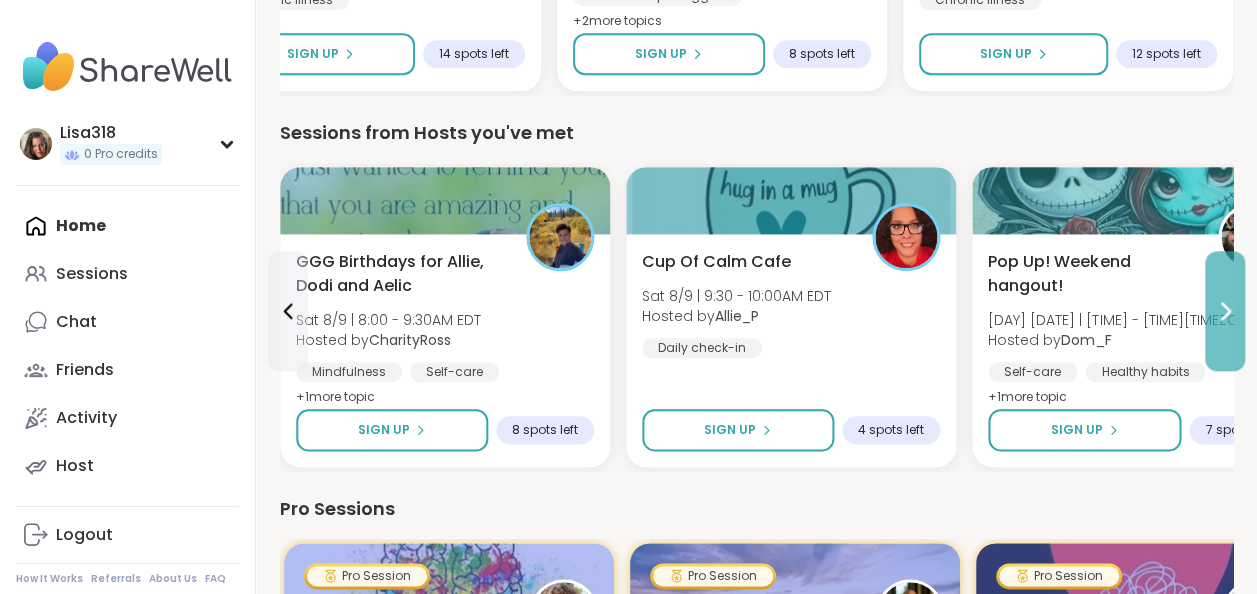 click at bounding box center [1225, 311] 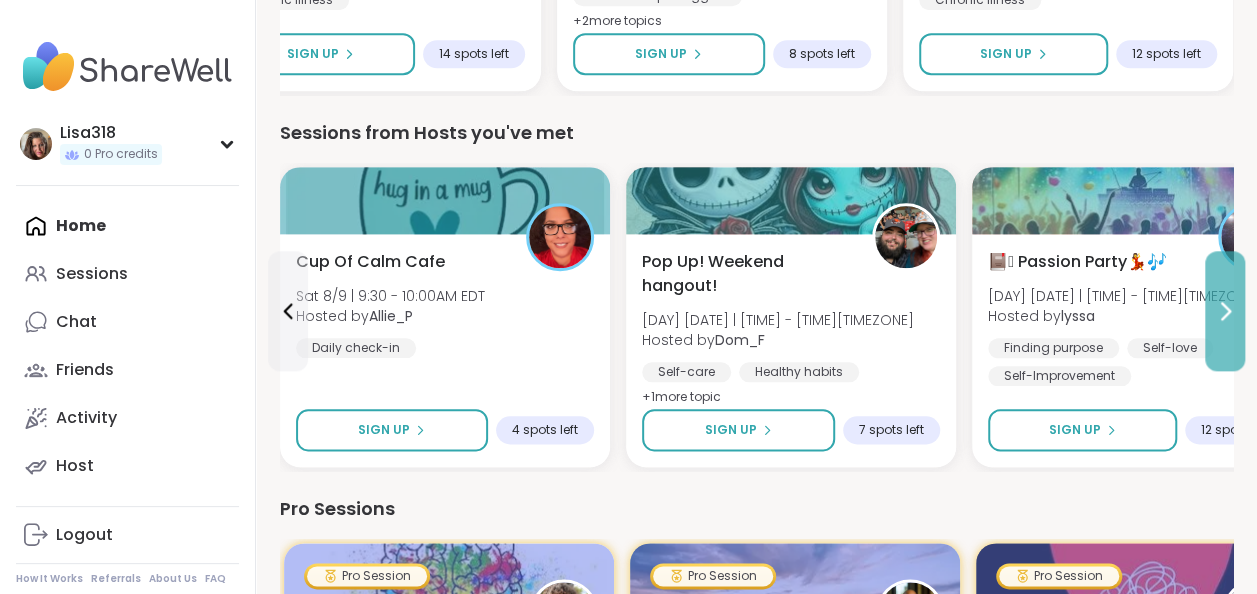 click at bounding box center (1225, 311) 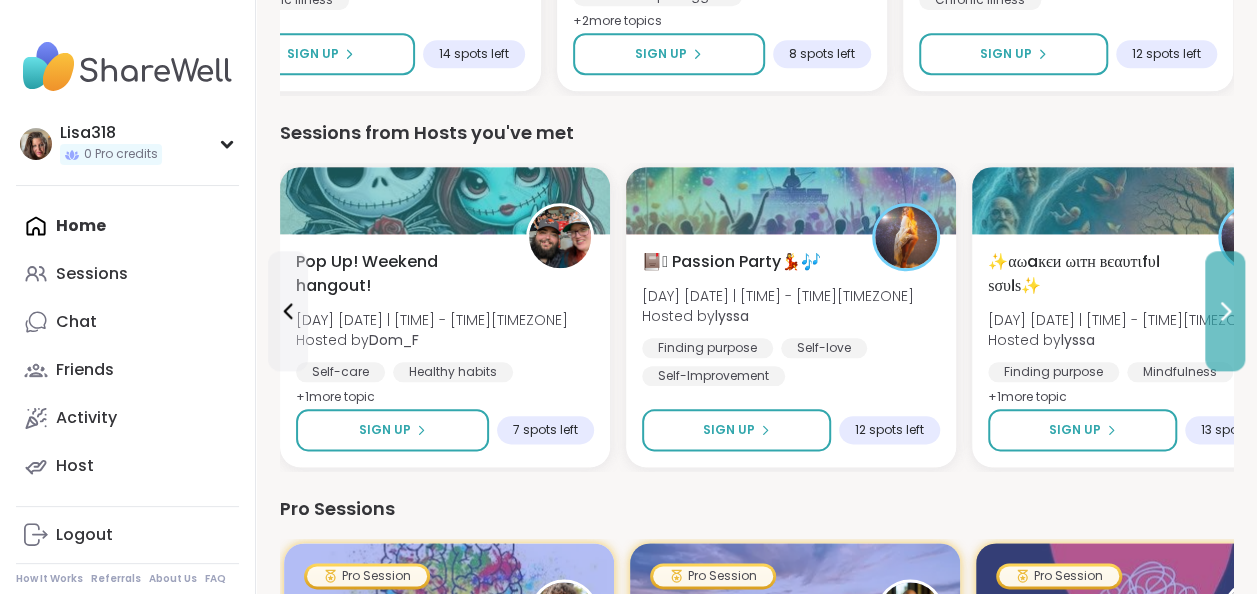 click at bounding box center [1225, 311] 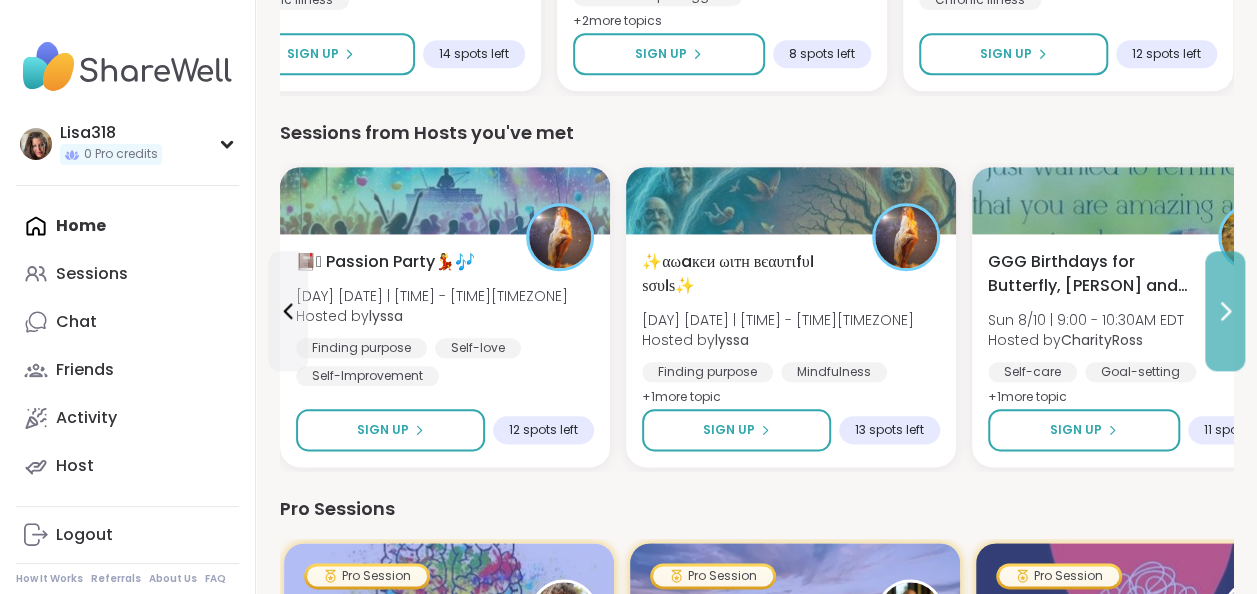 click at bounding box center [1225, 311] 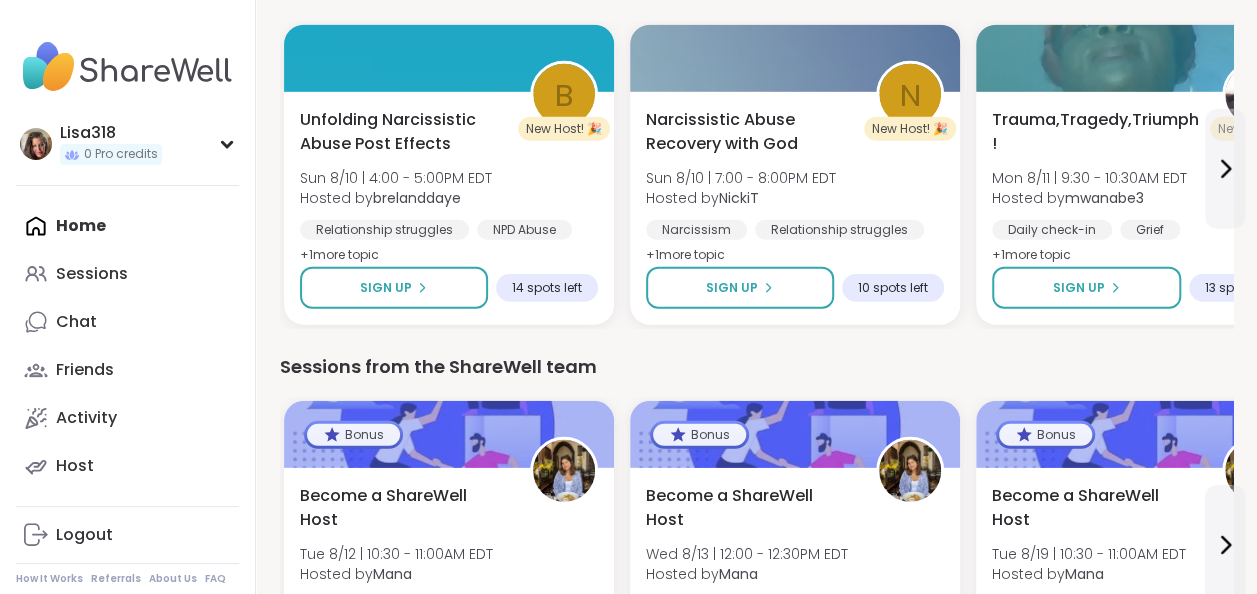 scroll, scrollTop: 2620, scrollLeft: 0, axis: vertical 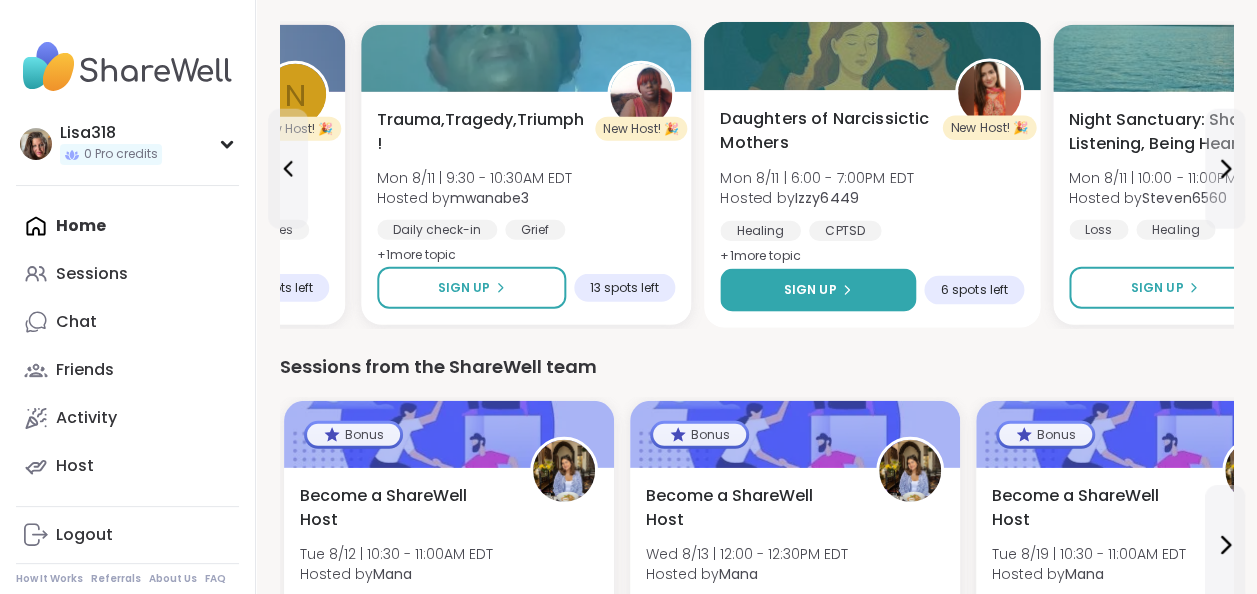 click on "Sign Up" at bounding box center [818, 290] 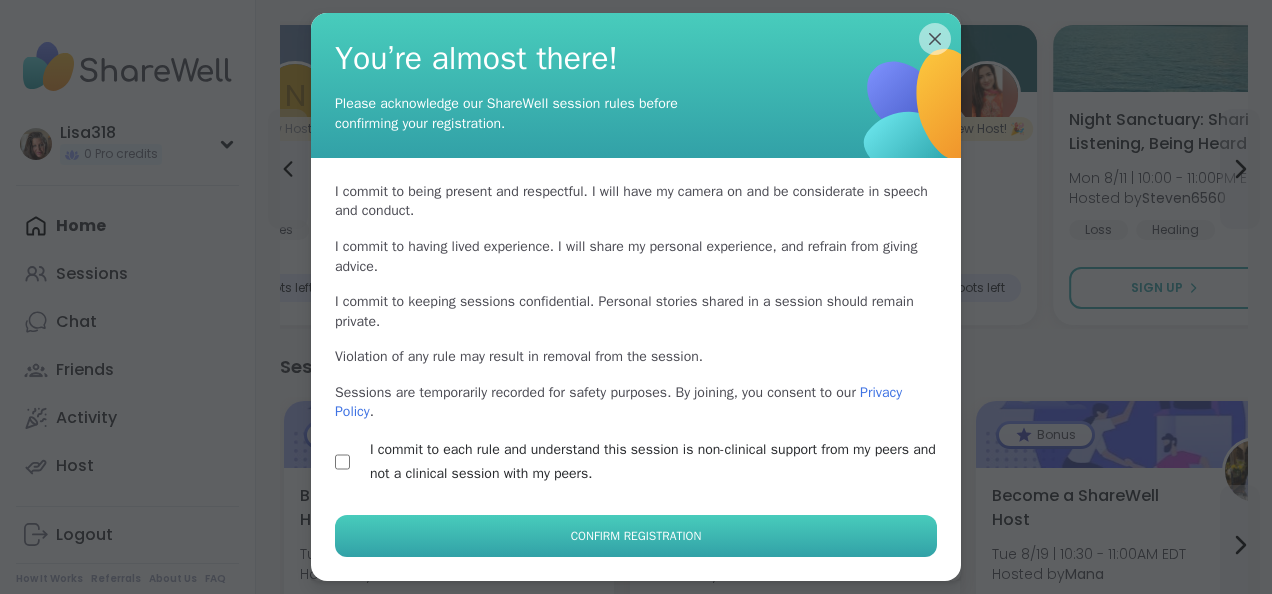 click on "Confirm Registration" at bounding box center [636, 536] 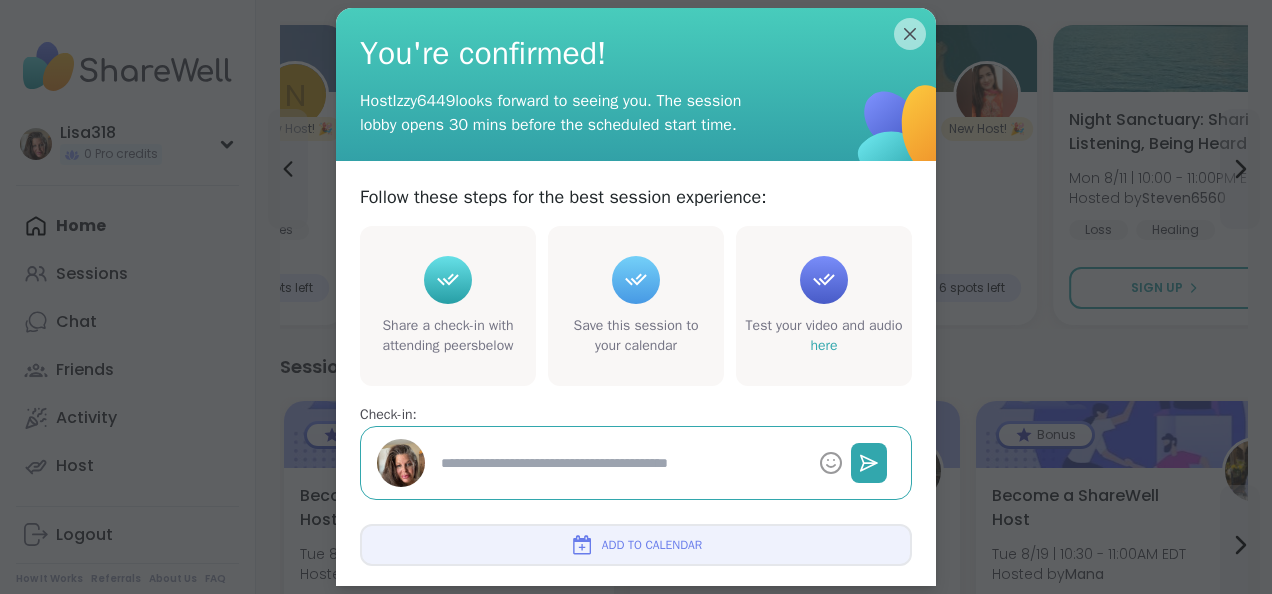 type on "*" 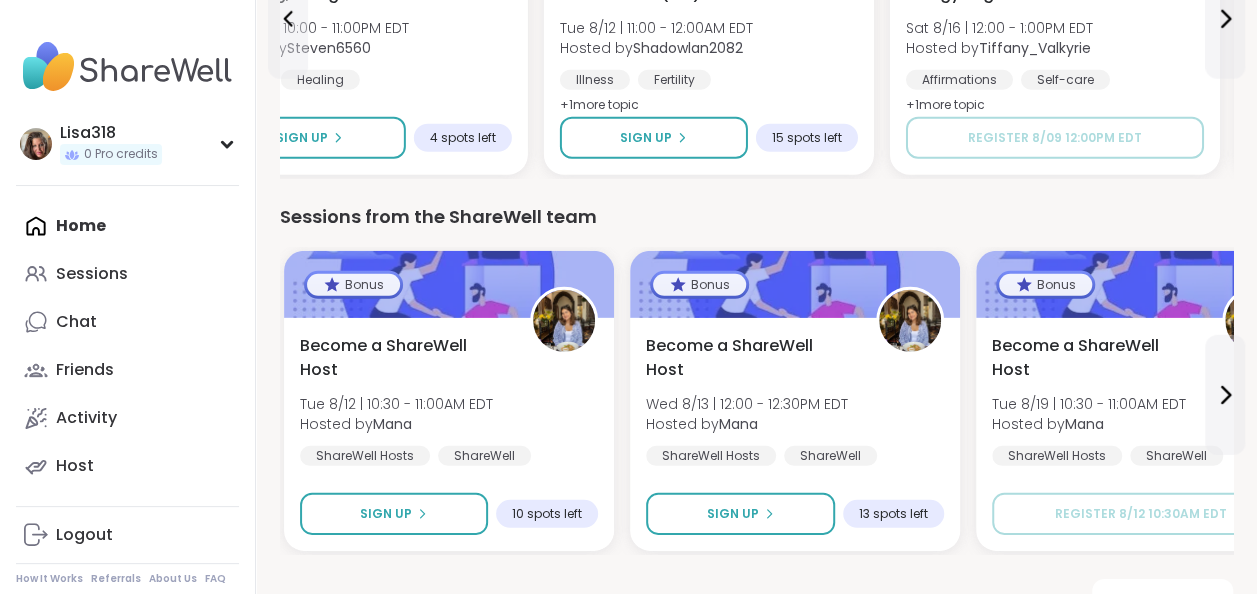 scroll, scrollTop: 2774, scrollLeft: 0, axis: vertical 